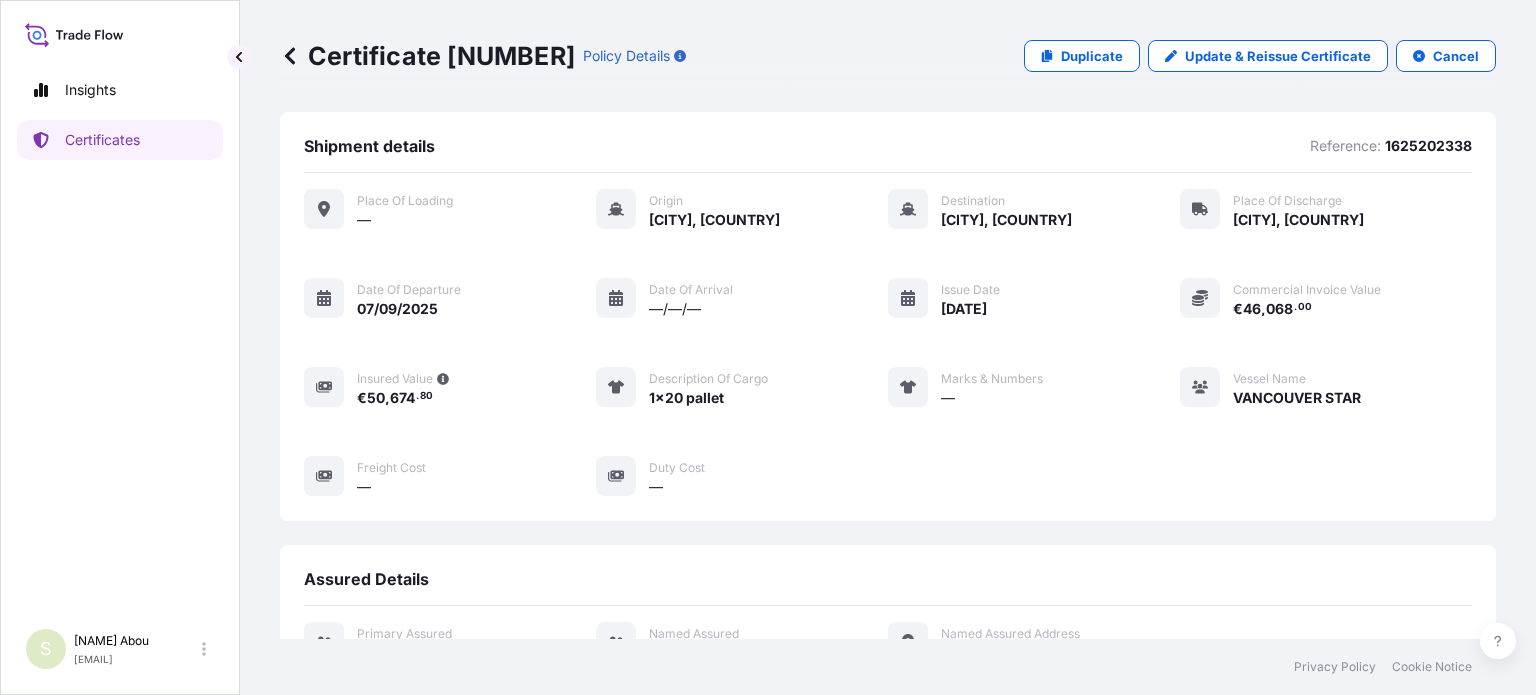 scroll, scrollTop: 0, scrollLeft: 0, axis: both 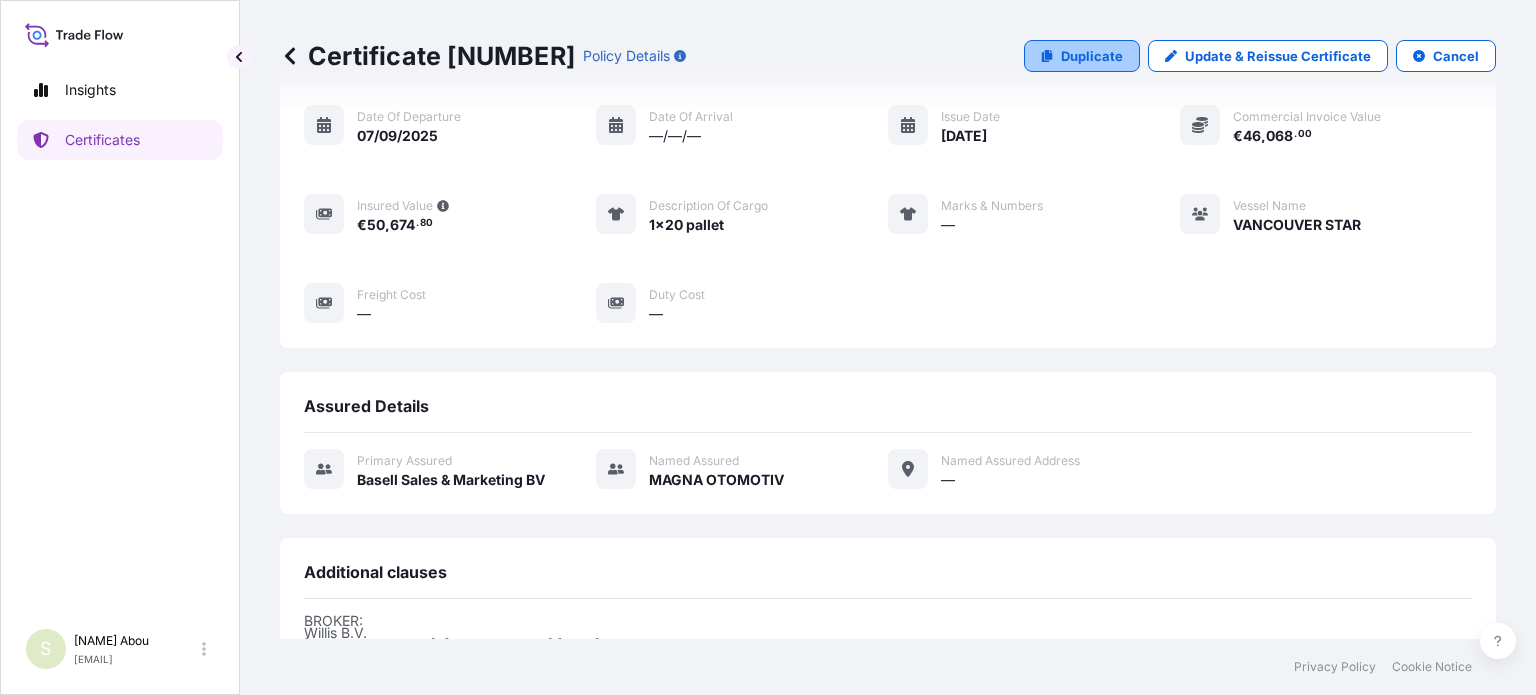 click on "Duplicate" at bounding box center [1092, 56] 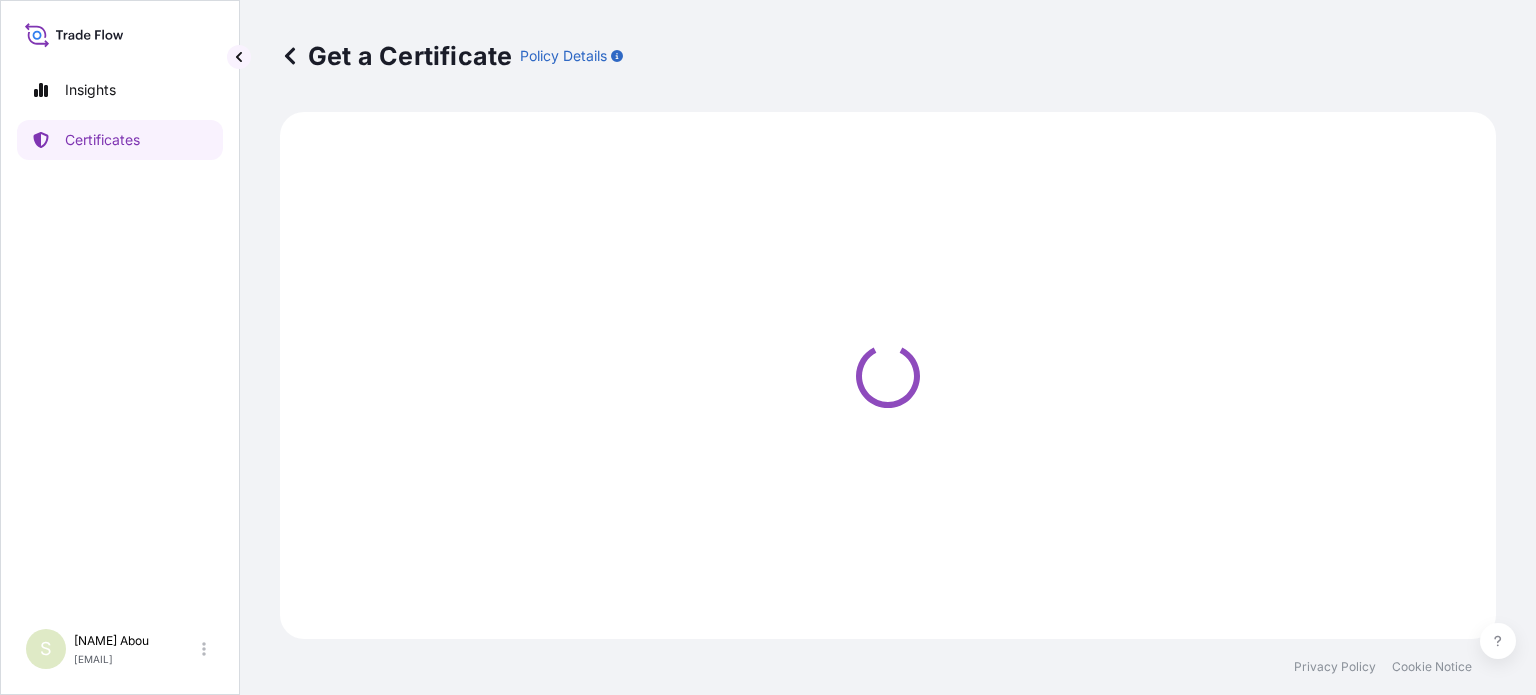 select on "Sea" 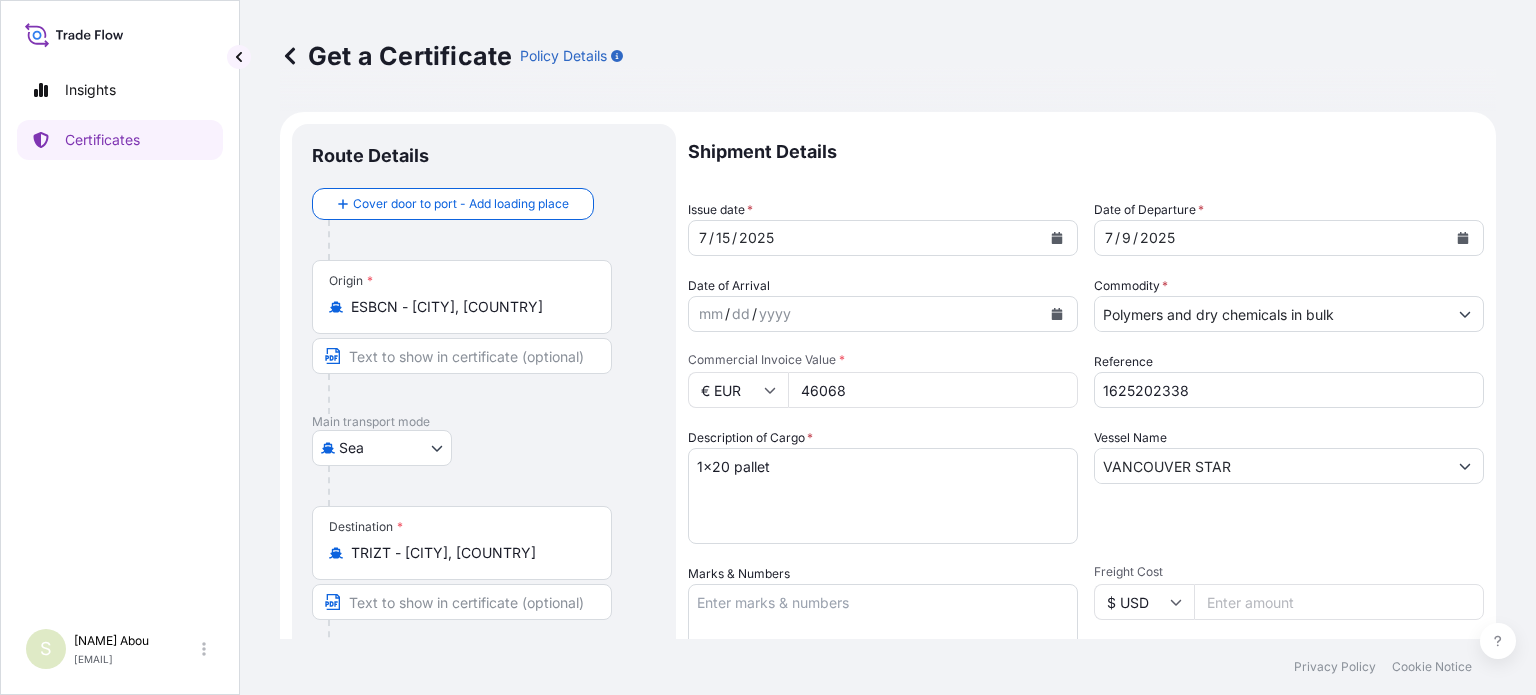 select on "32164" 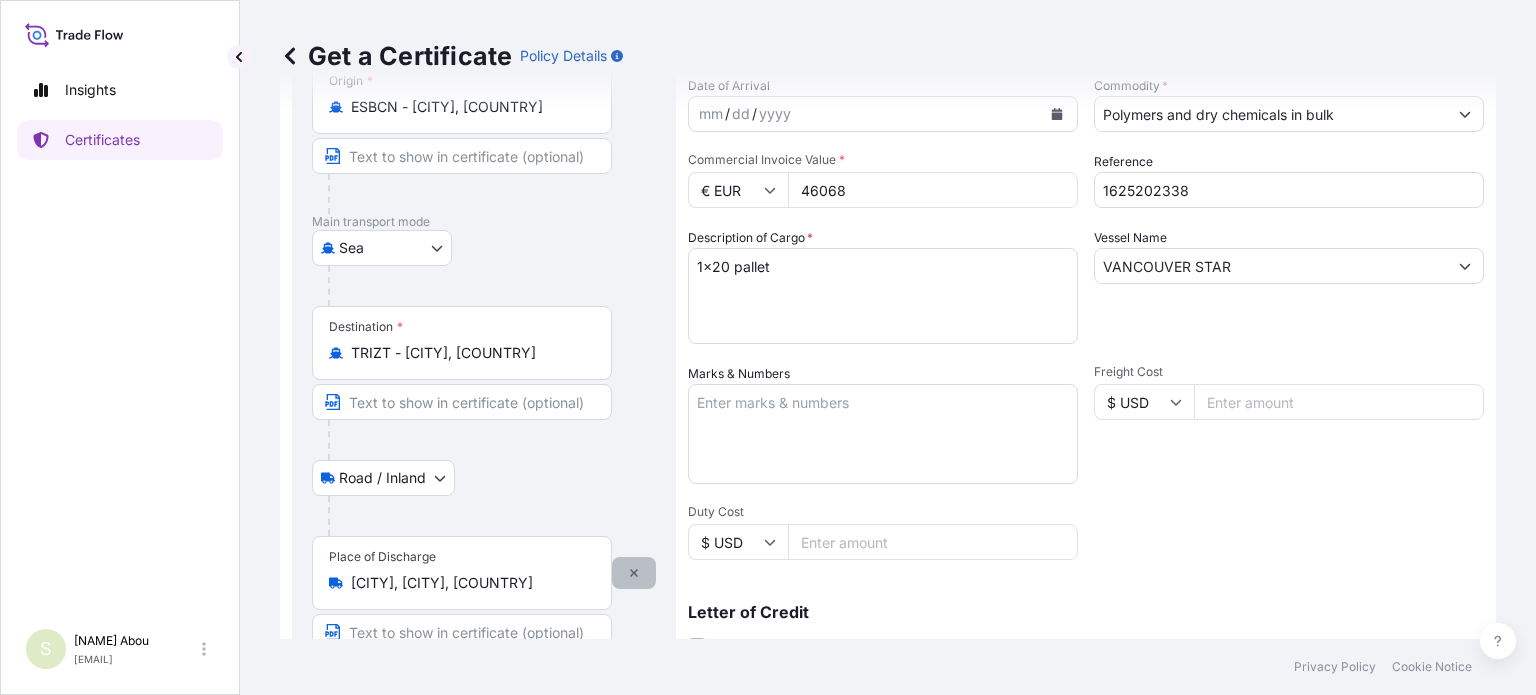 click at bounding box center (634, 573) 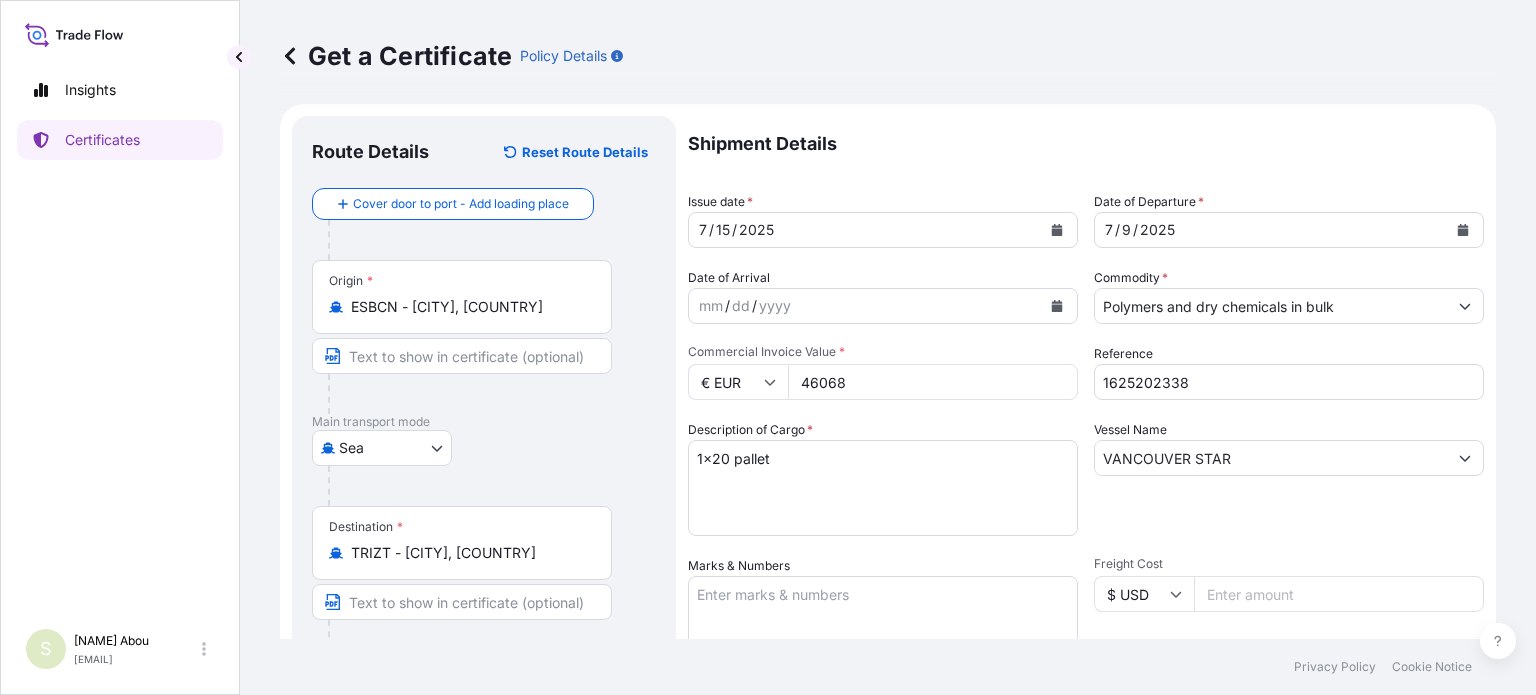scroll, scrollTop: 0, scrollLeft: 0, axis: both 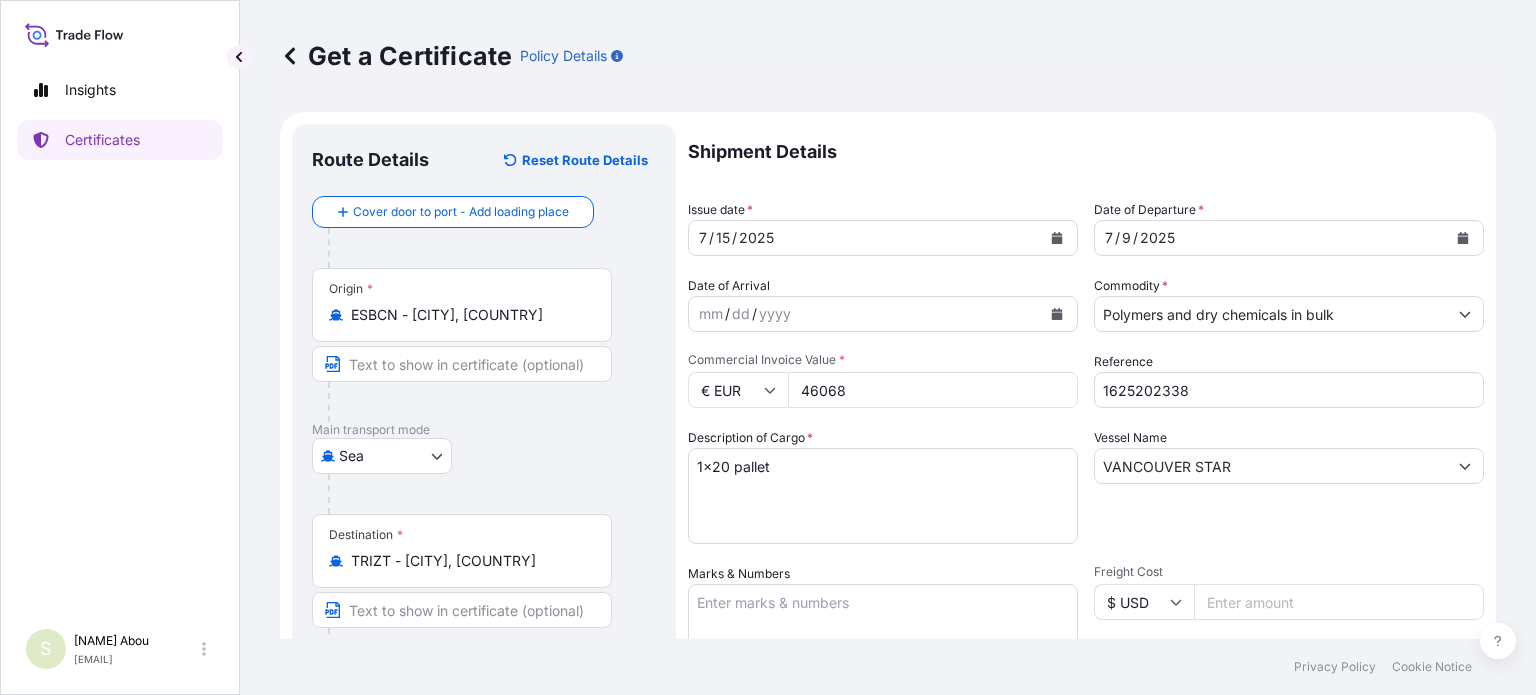 drag, startPoint x: 817, startPoint y: 404, endPoint x: 749, endPoint y: 414, distance: 68.73136 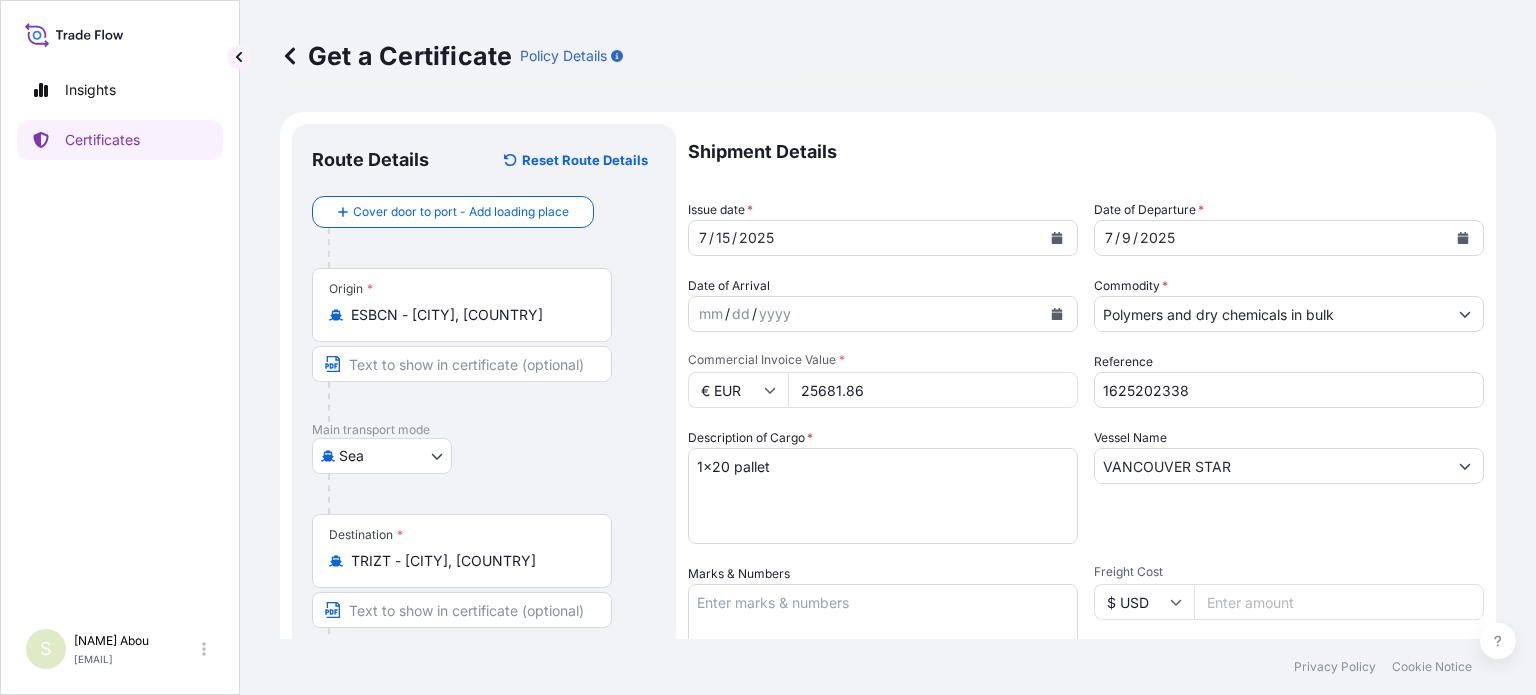type on "25681.86" 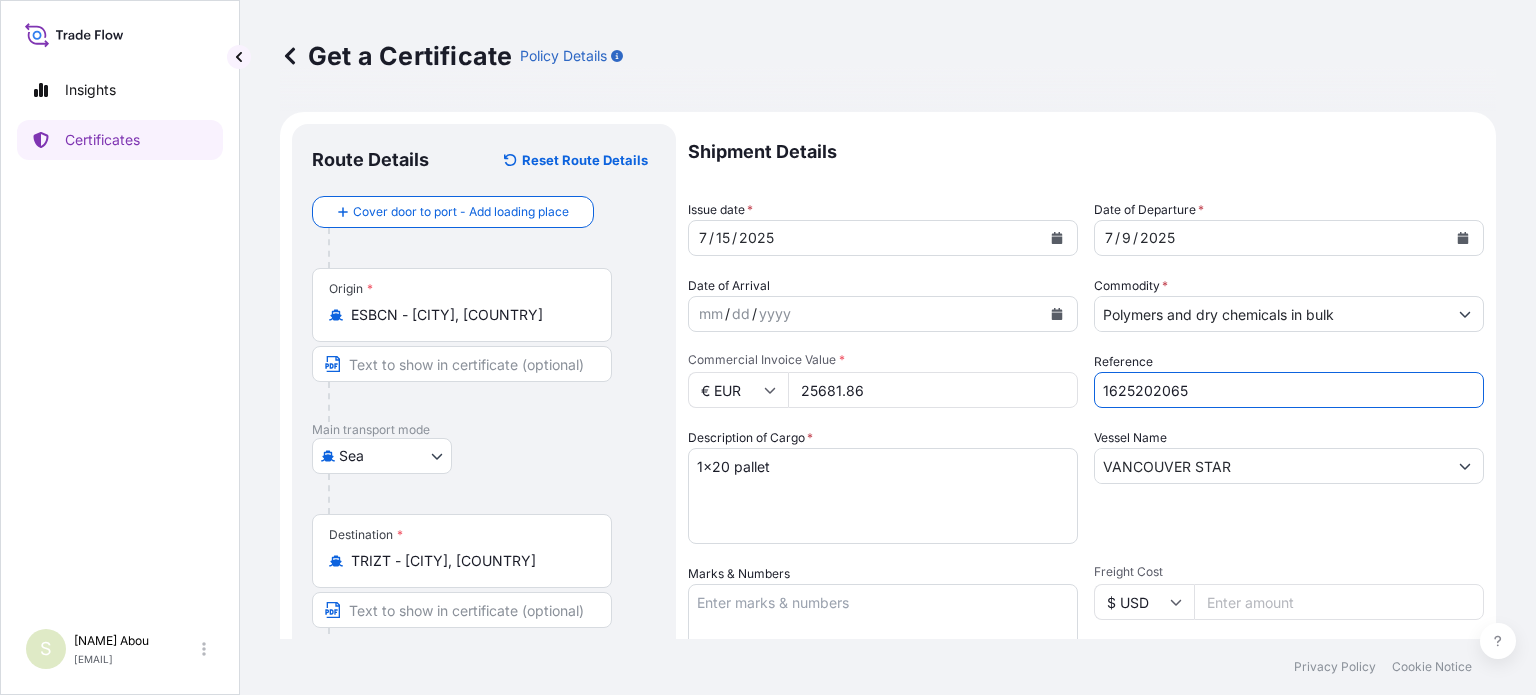 type on "1625202065" 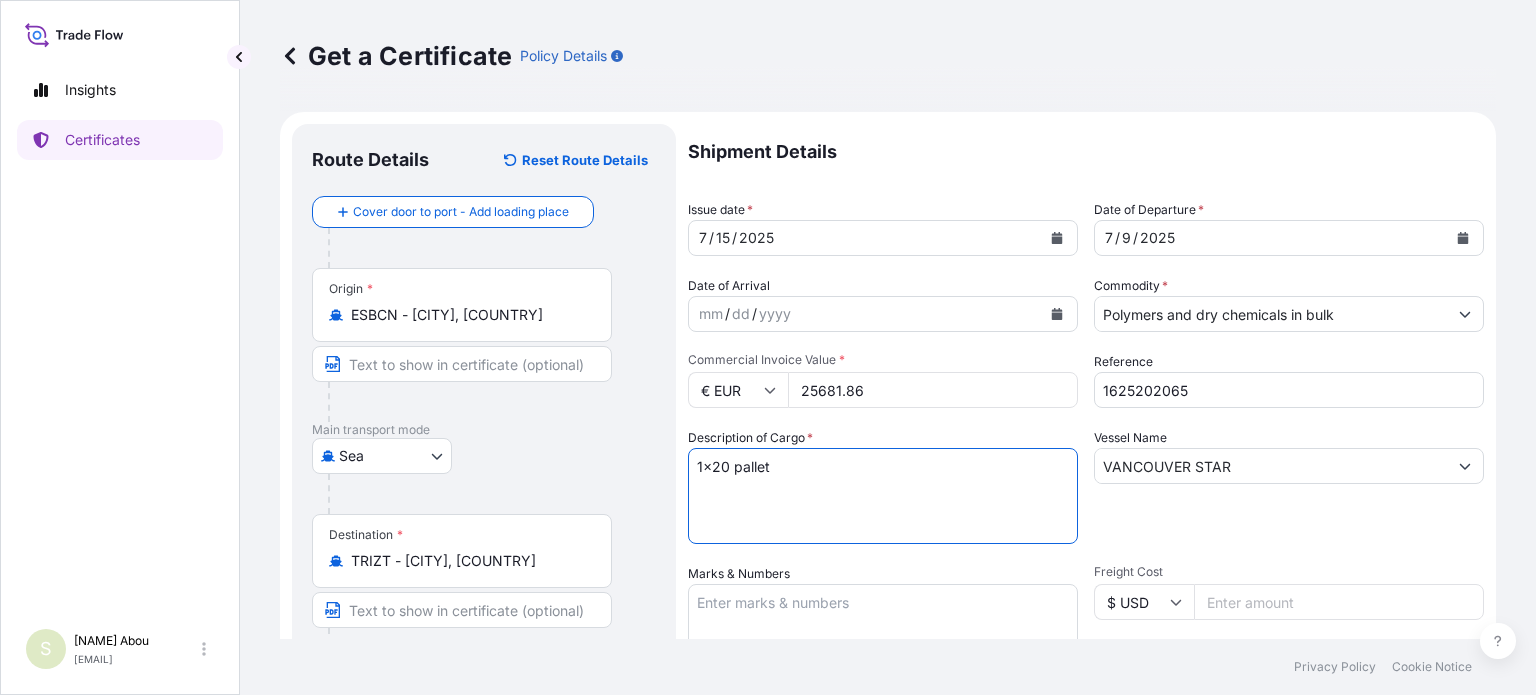 click on "1x20 pallet" at bounding box center (883, 496) 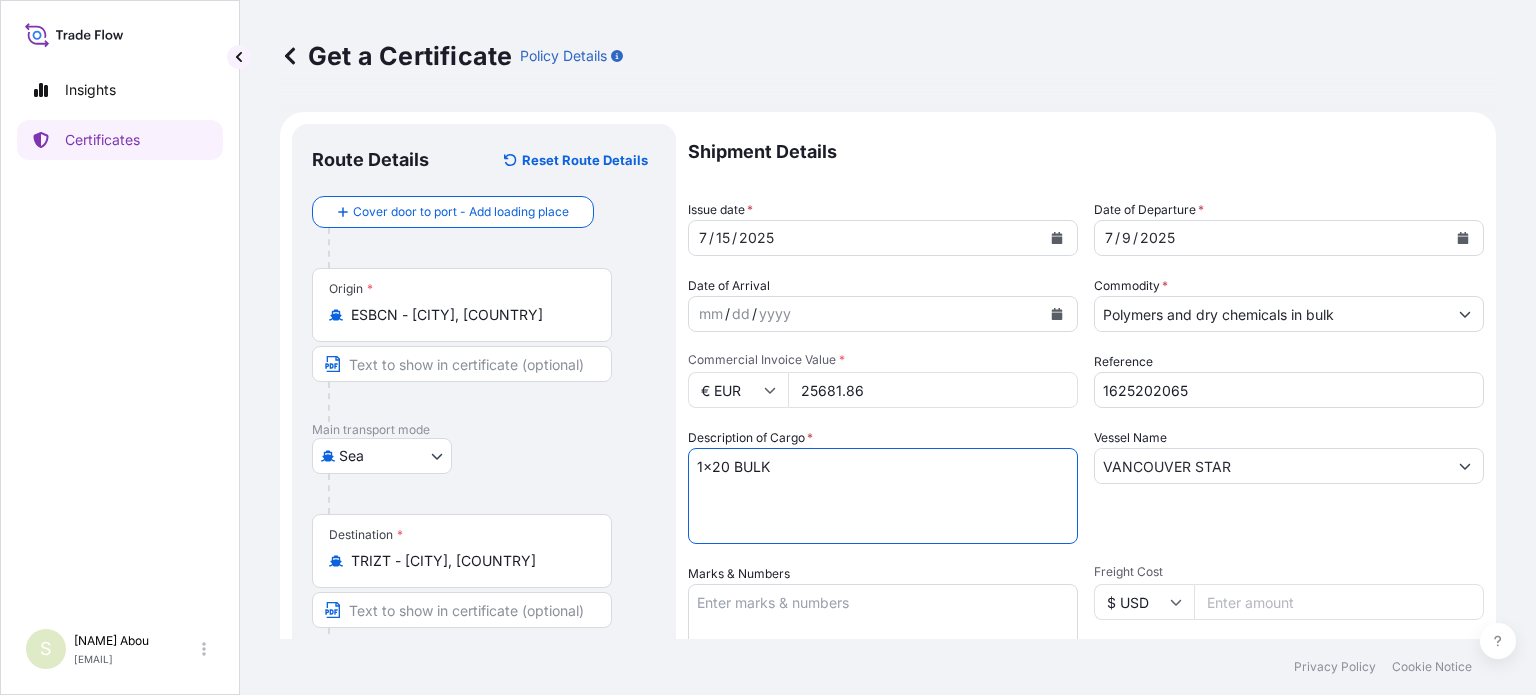 type on "1x20 BULK" 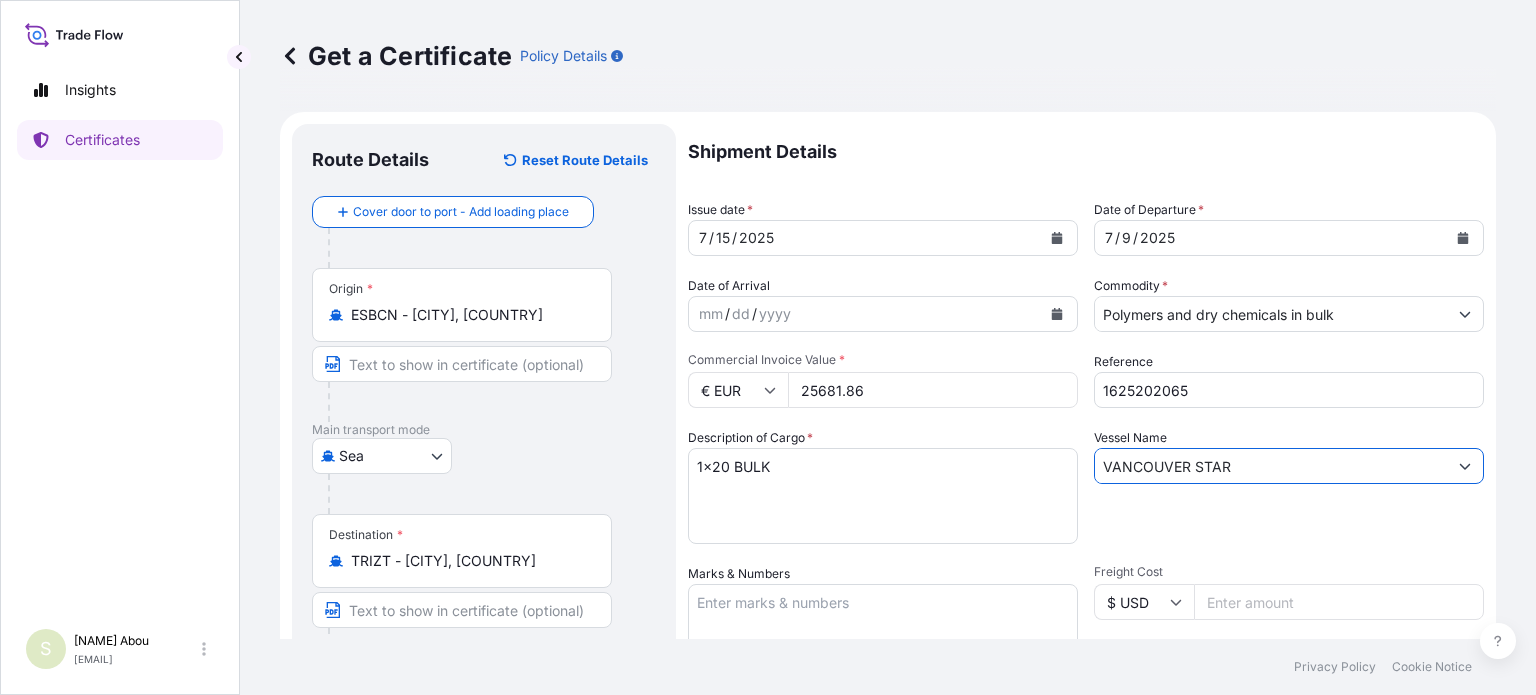 drag, startPoint x: 1205, startPoint y: 476, endPoint x: 1089, endPoint y: 482, distance: 116.15507 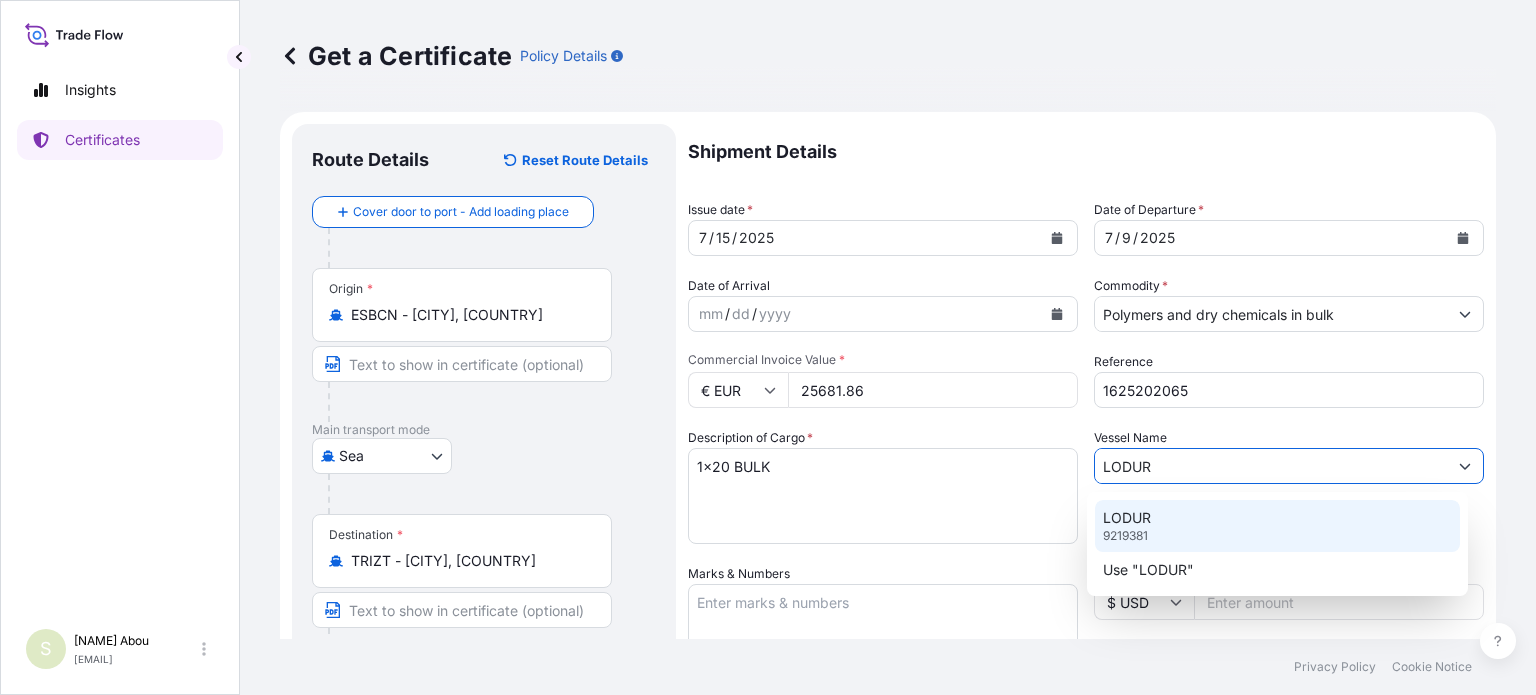 click on "LODUR 9219381" at bounding box center [1277, 526] 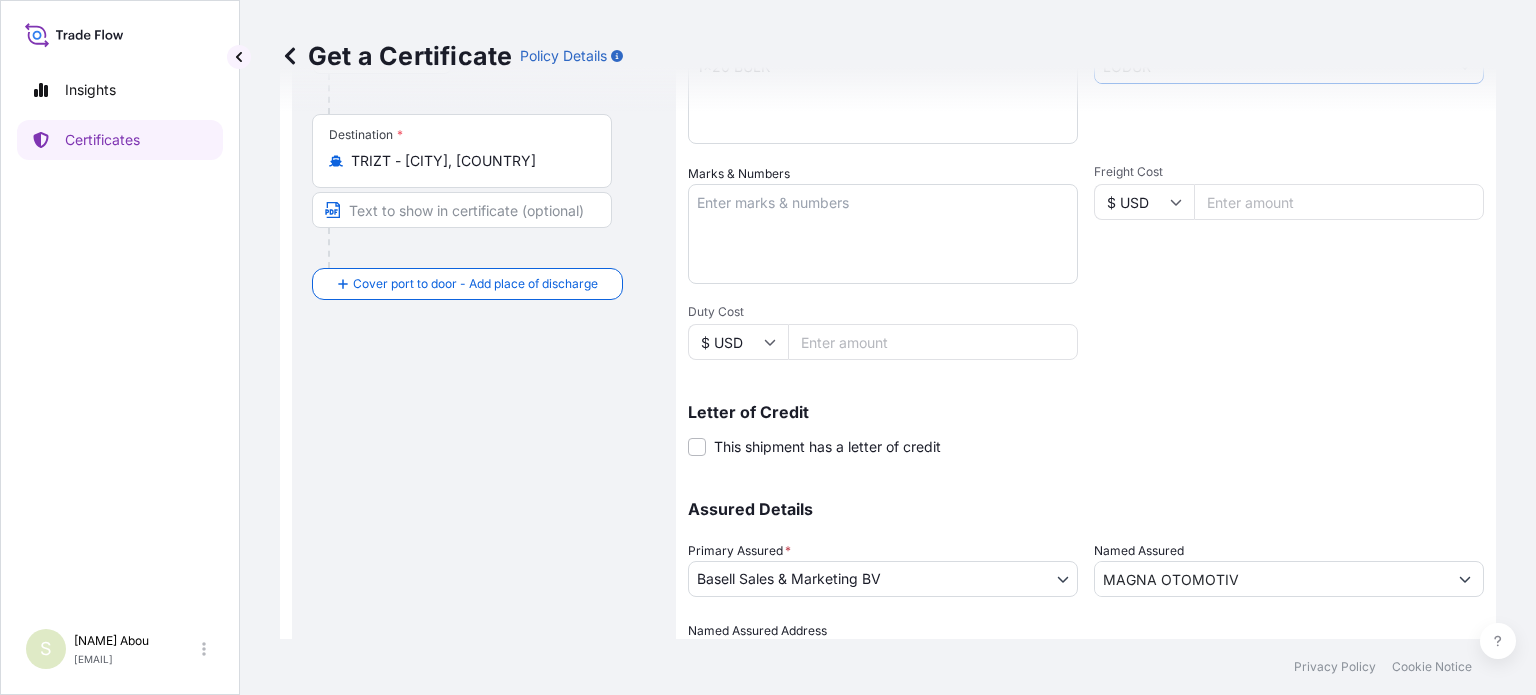 scroll, scrollTop: 500, scrollLeft: 0, axis: vertical 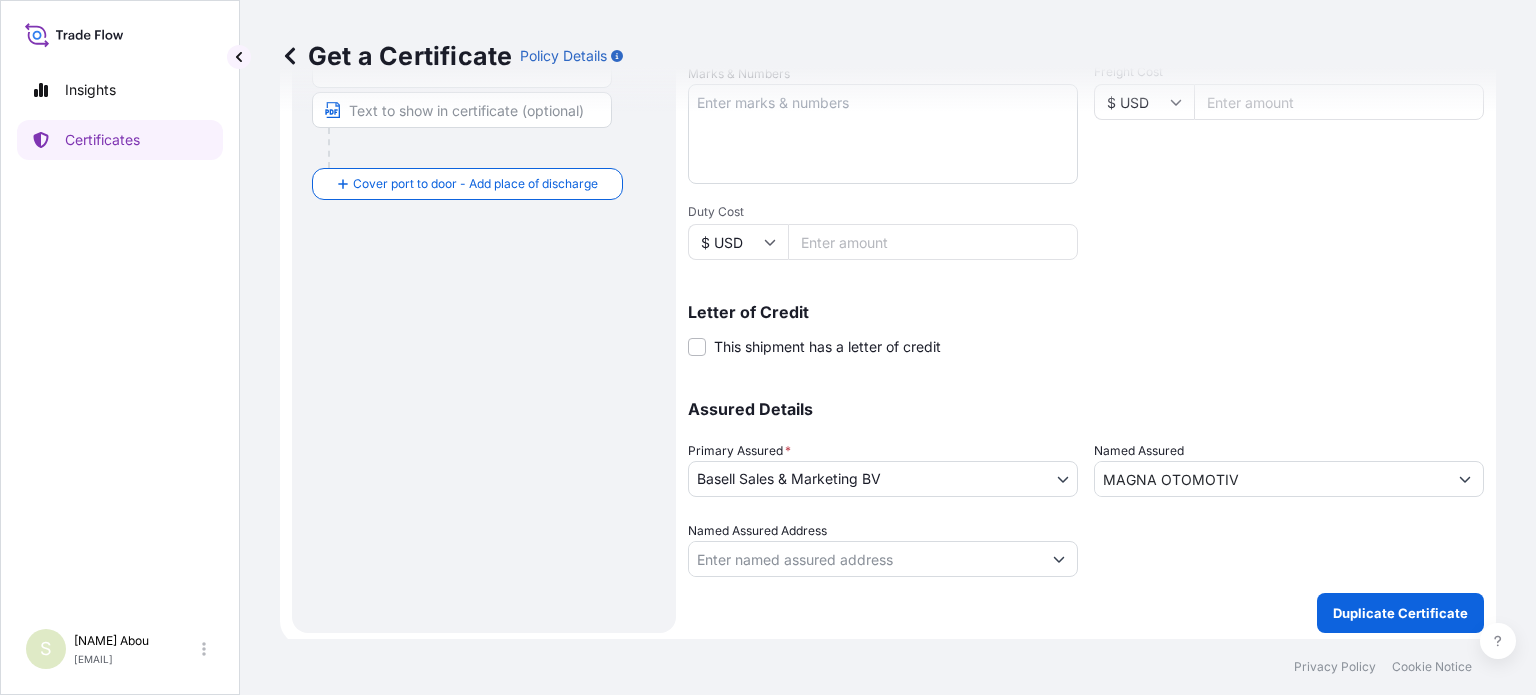 type on "LODUR" 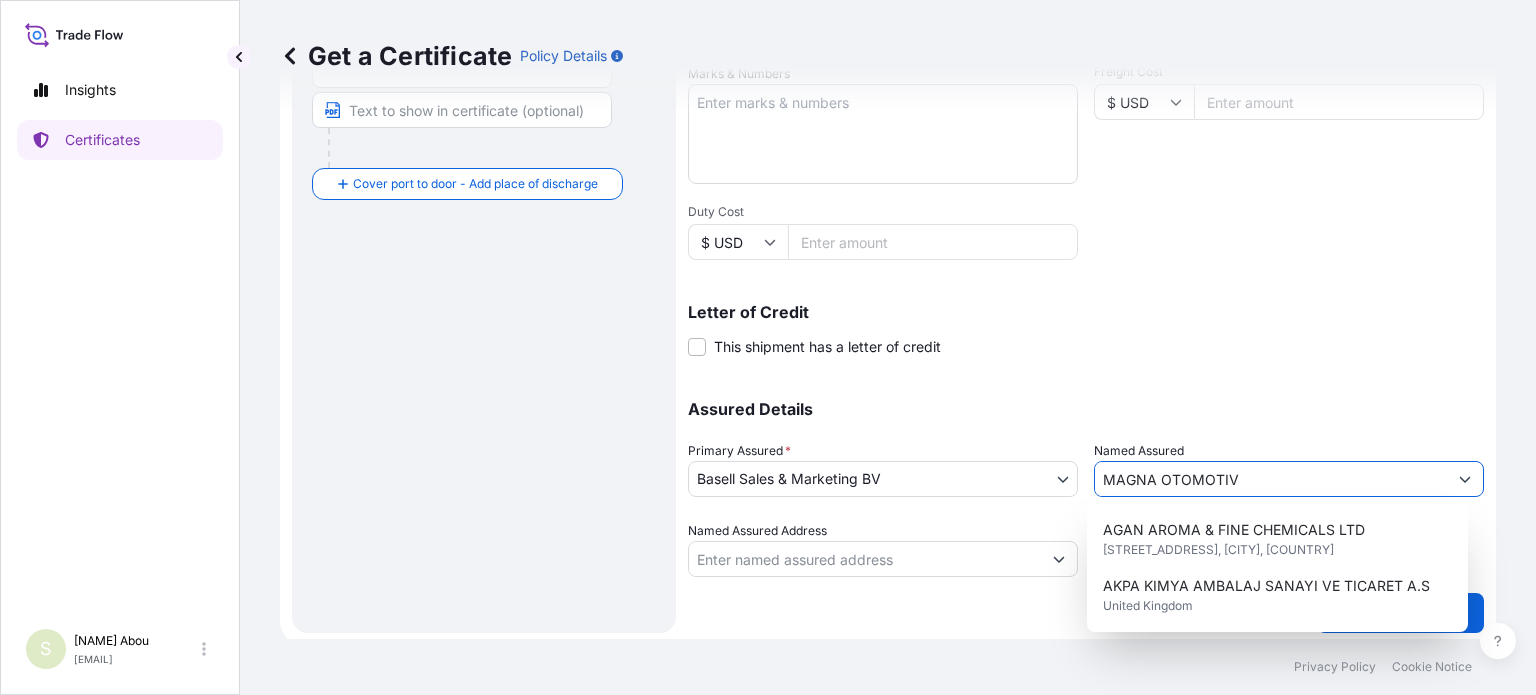 drag, startPoint x: 1241, startPoint y: 475, endPoint x: 1027, endPoint y: 486, distance: 214.28252 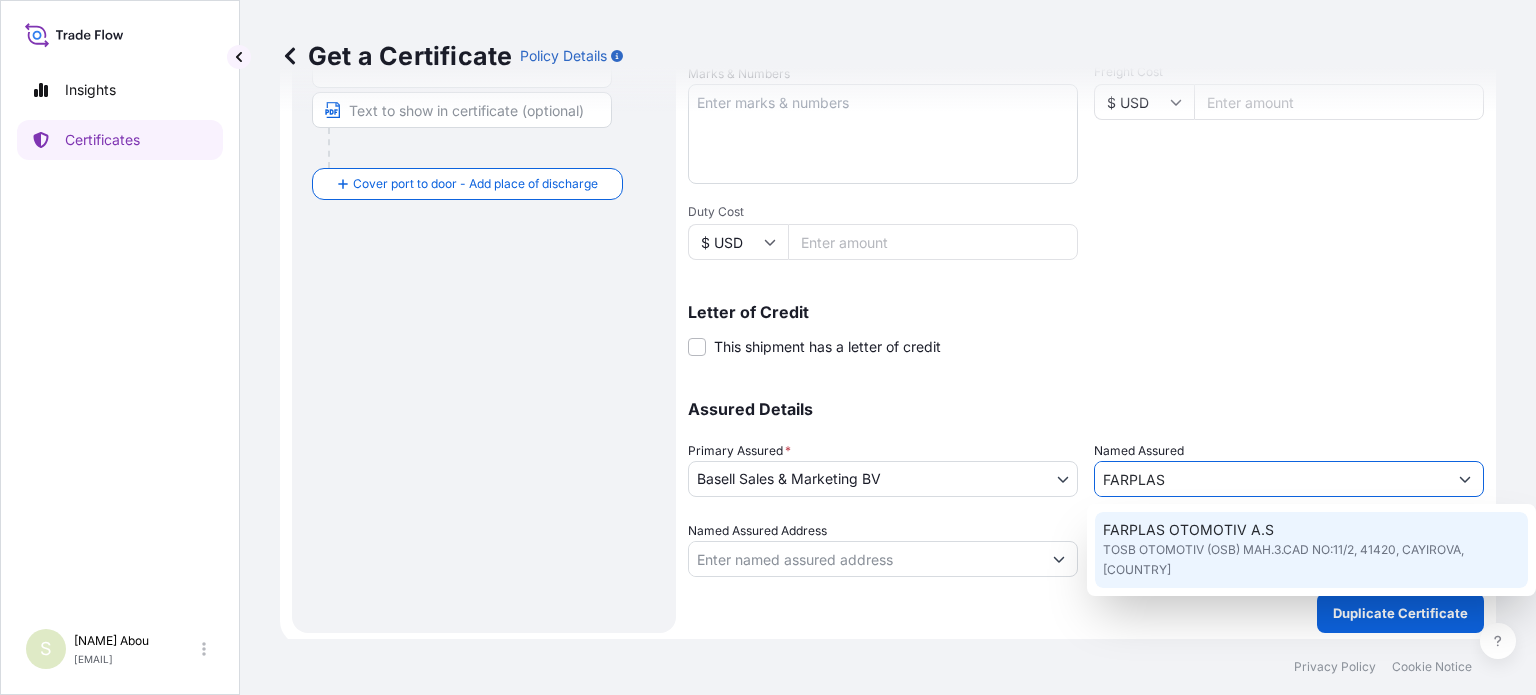 click on "FARPLAS OTOMOTIV A.S" at bounding box center (1188, 530) 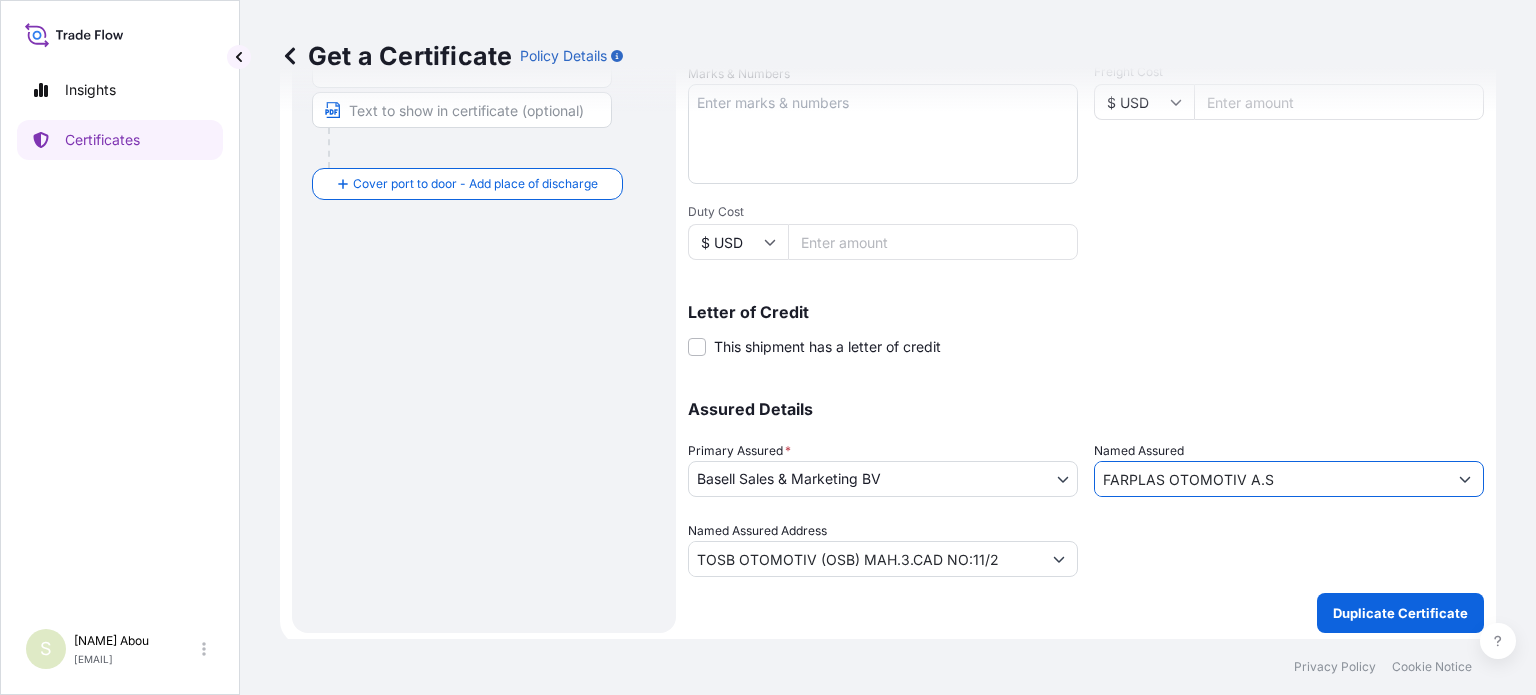 scroll, scrollTop: 504, scrollLeft: 0, axis: vertical 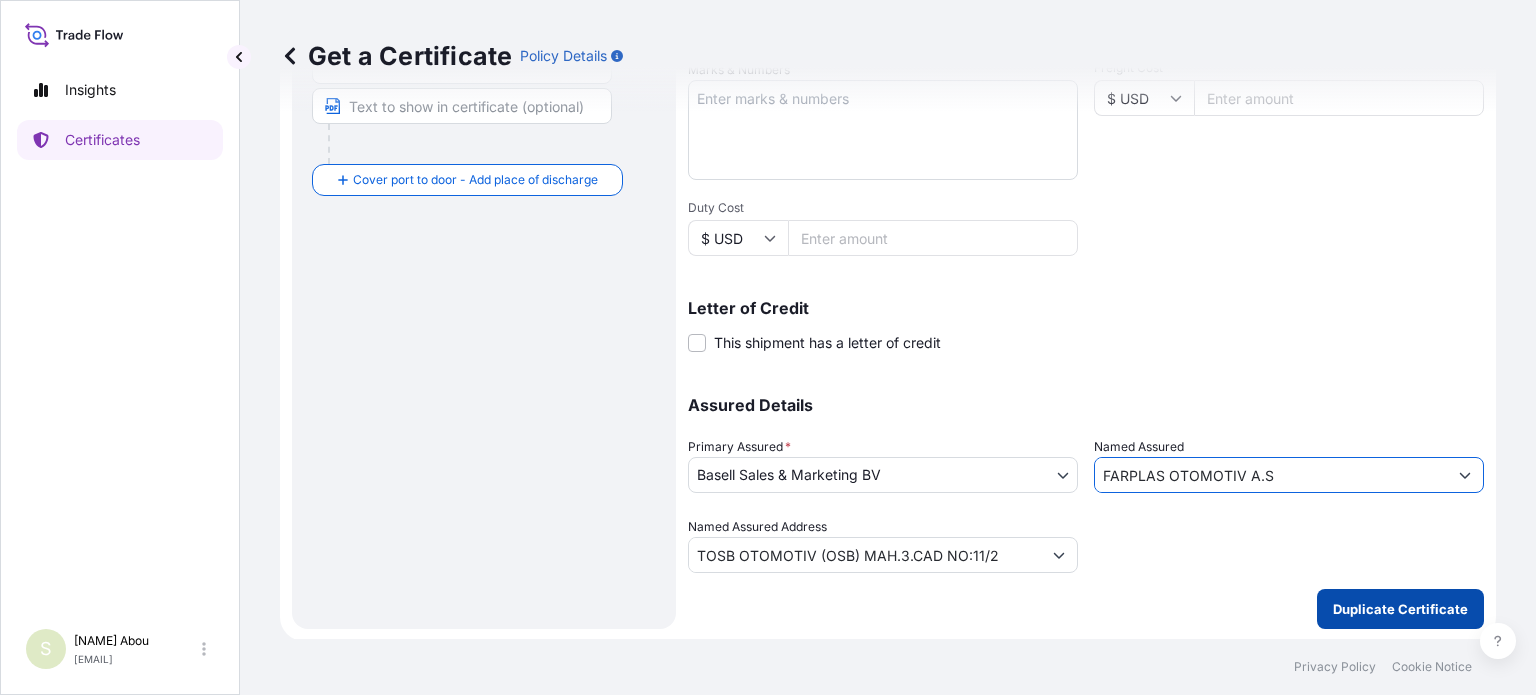 type on "FARPLAS OTOMOTIV A.S" 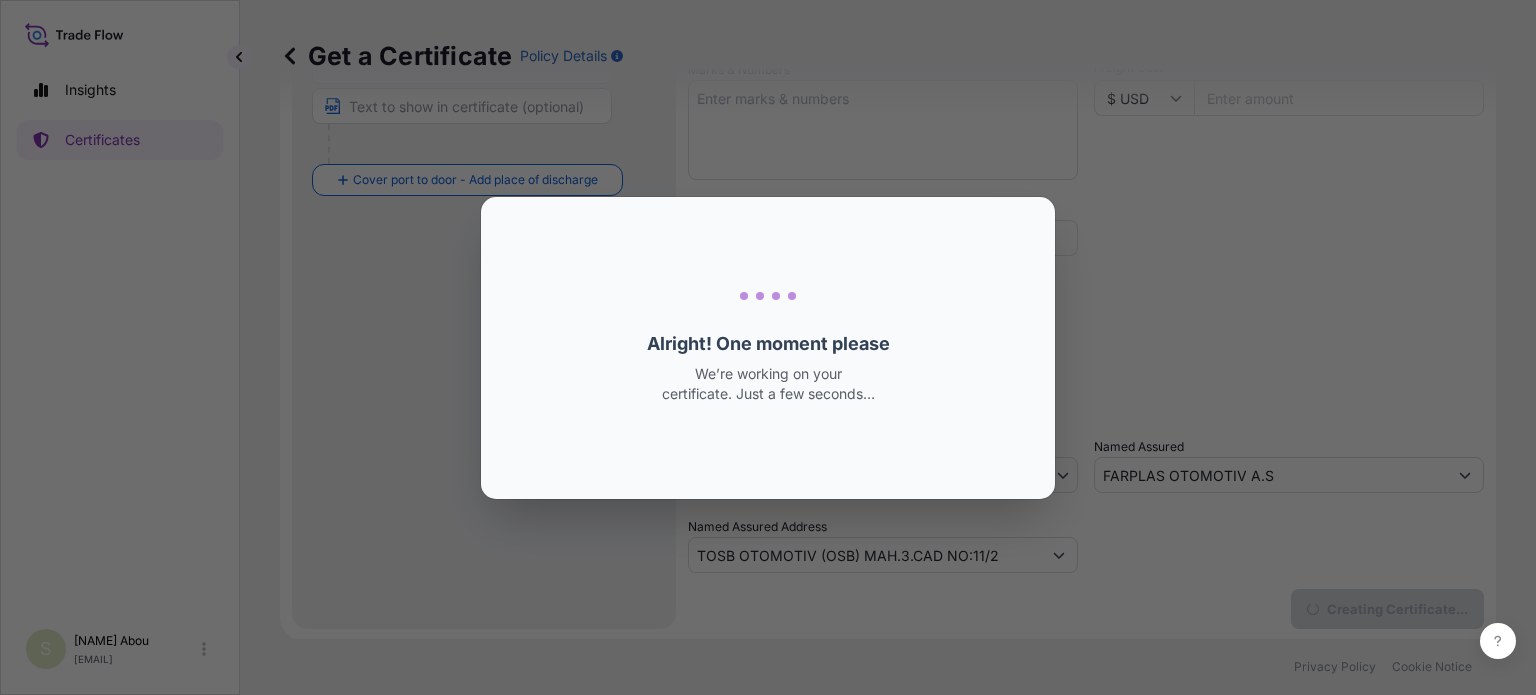 scroll, scrollTop: 0, scrollLeft: 0, axis: both 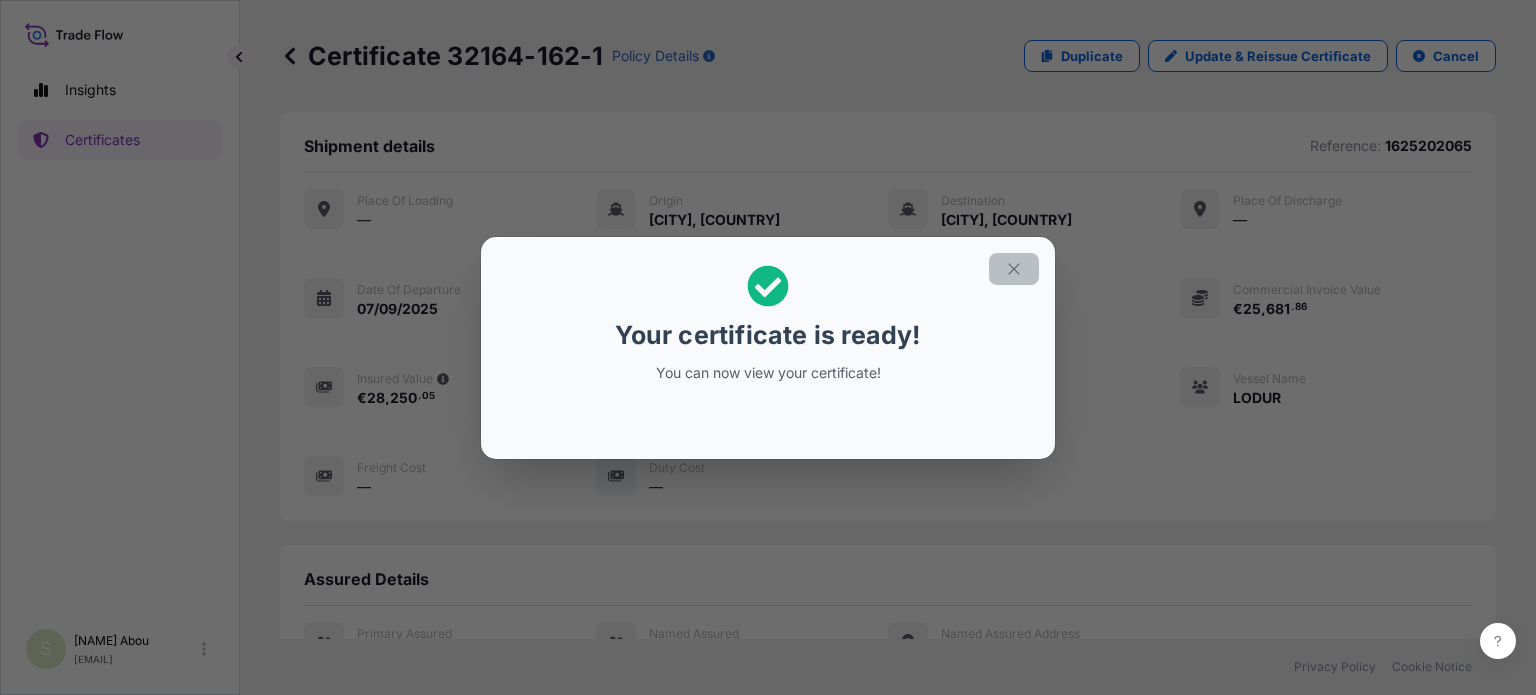 click 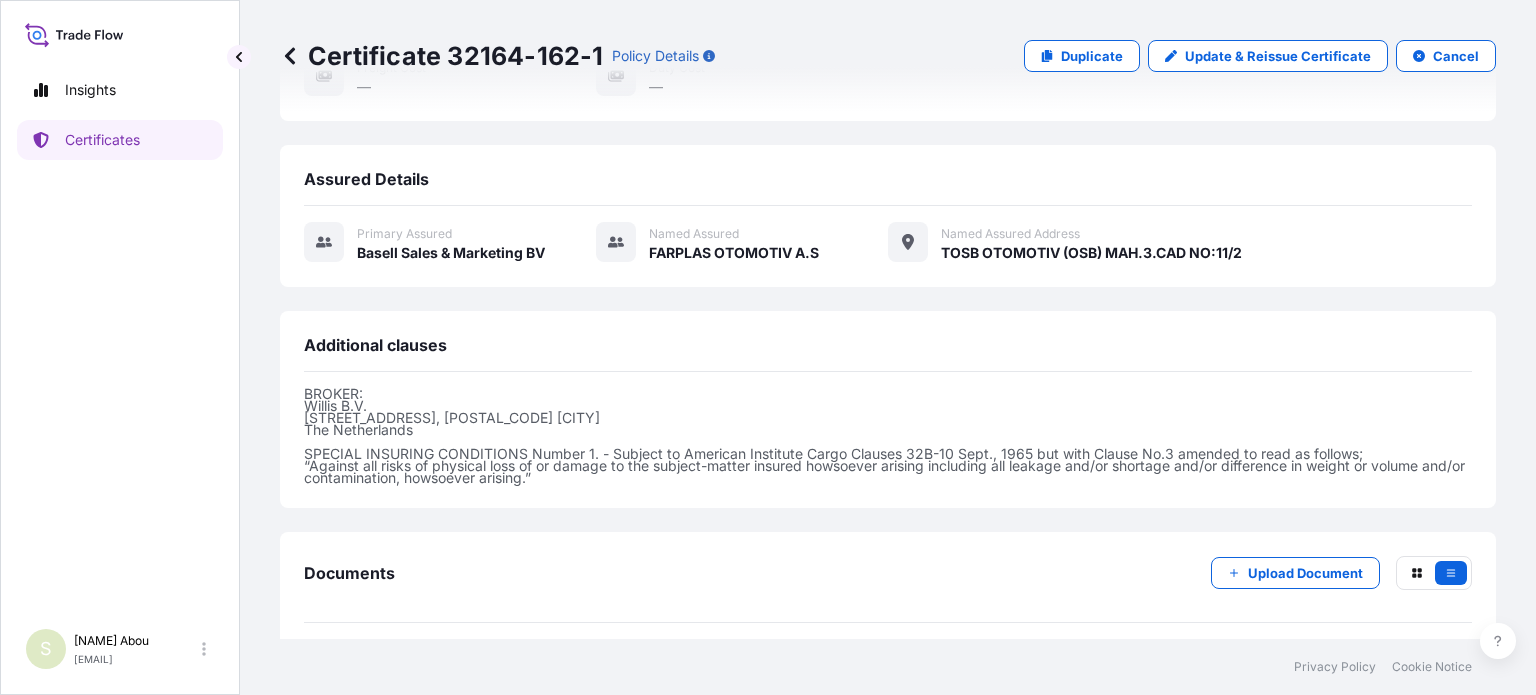 scroll, scrollTop: 473, scrollLeft: 0, axis: vertical 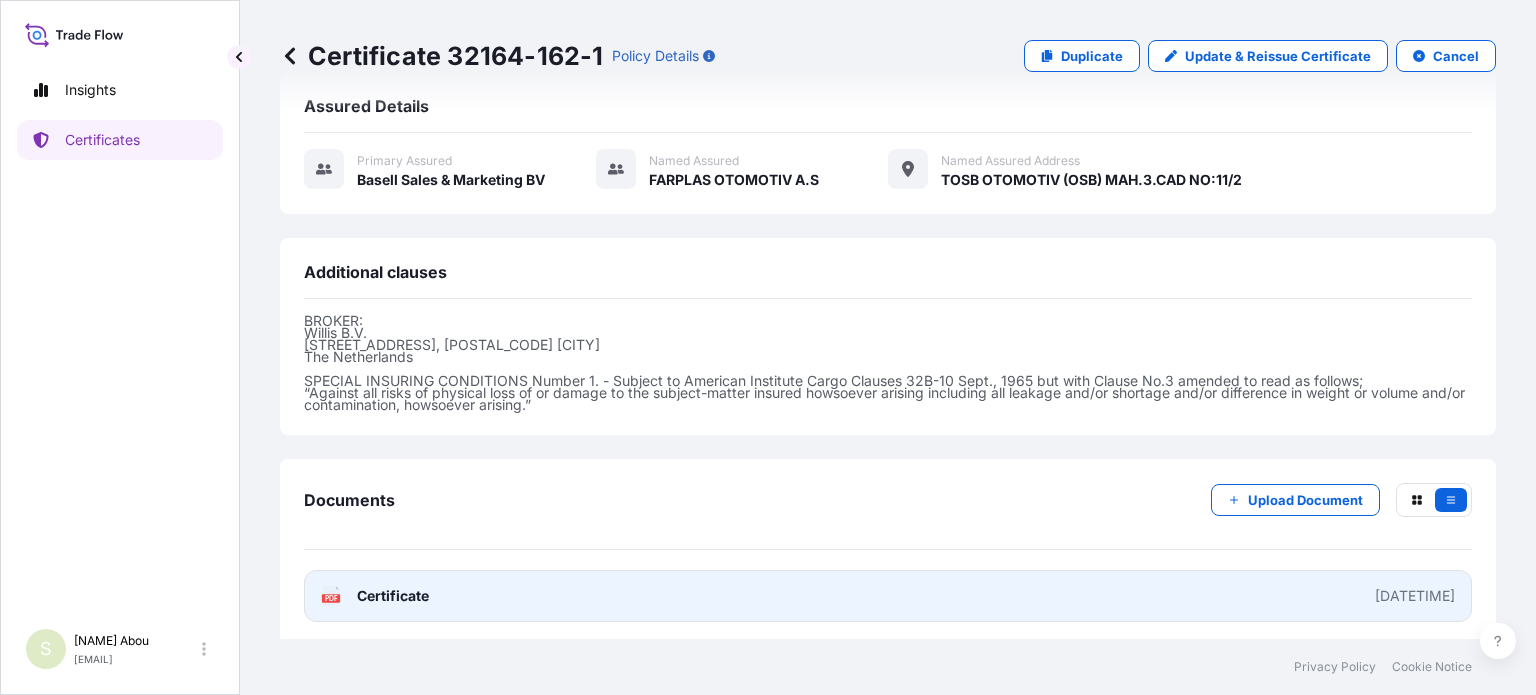 click on "PDF Certificate [DATETIME]" at bounding box center (888, 596) 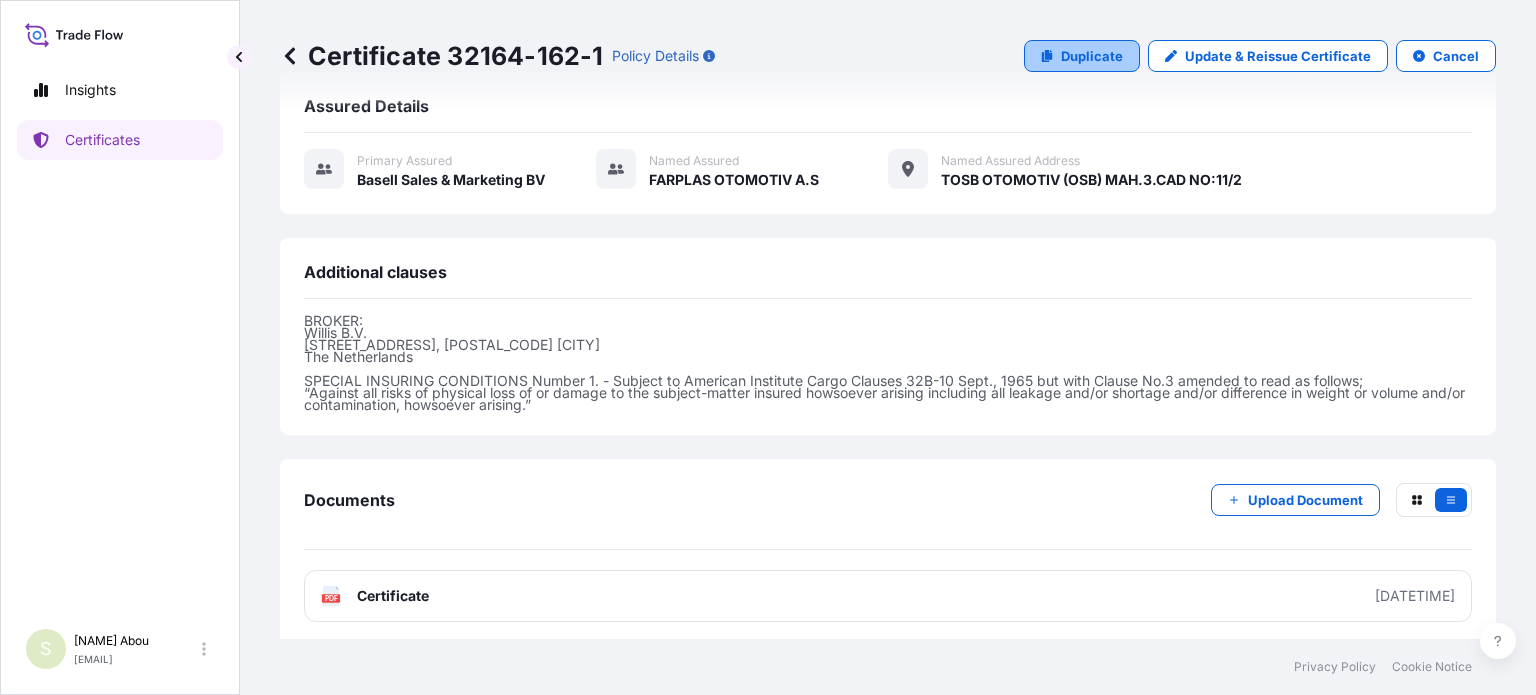 click on "Duplicate" at bounding box center (1092, 56) 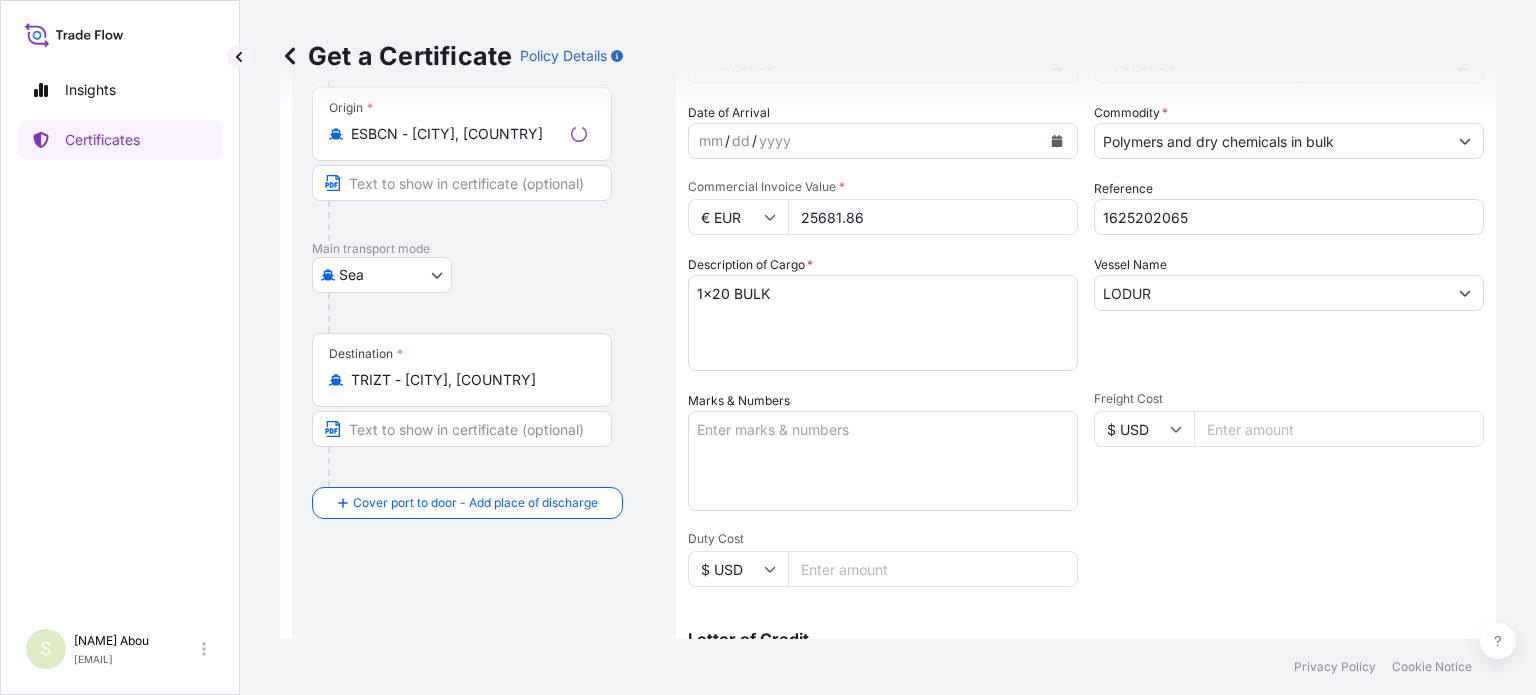 scroll, scrollTop: 0, scrollLeft: 0, axis: both 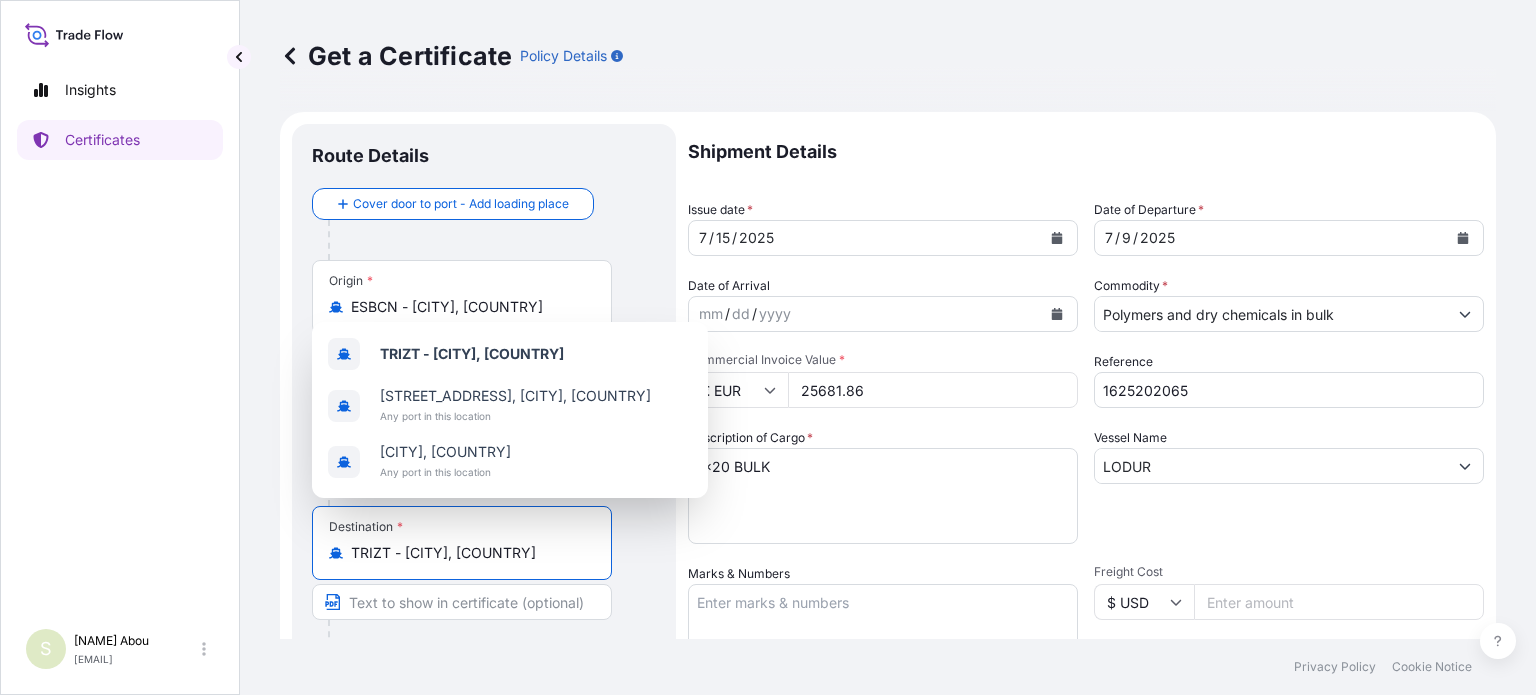 drag, startPoint x: 440, startPoint y: 555, endPoint x: 289, endPoint y: 563, distance: 151.21178 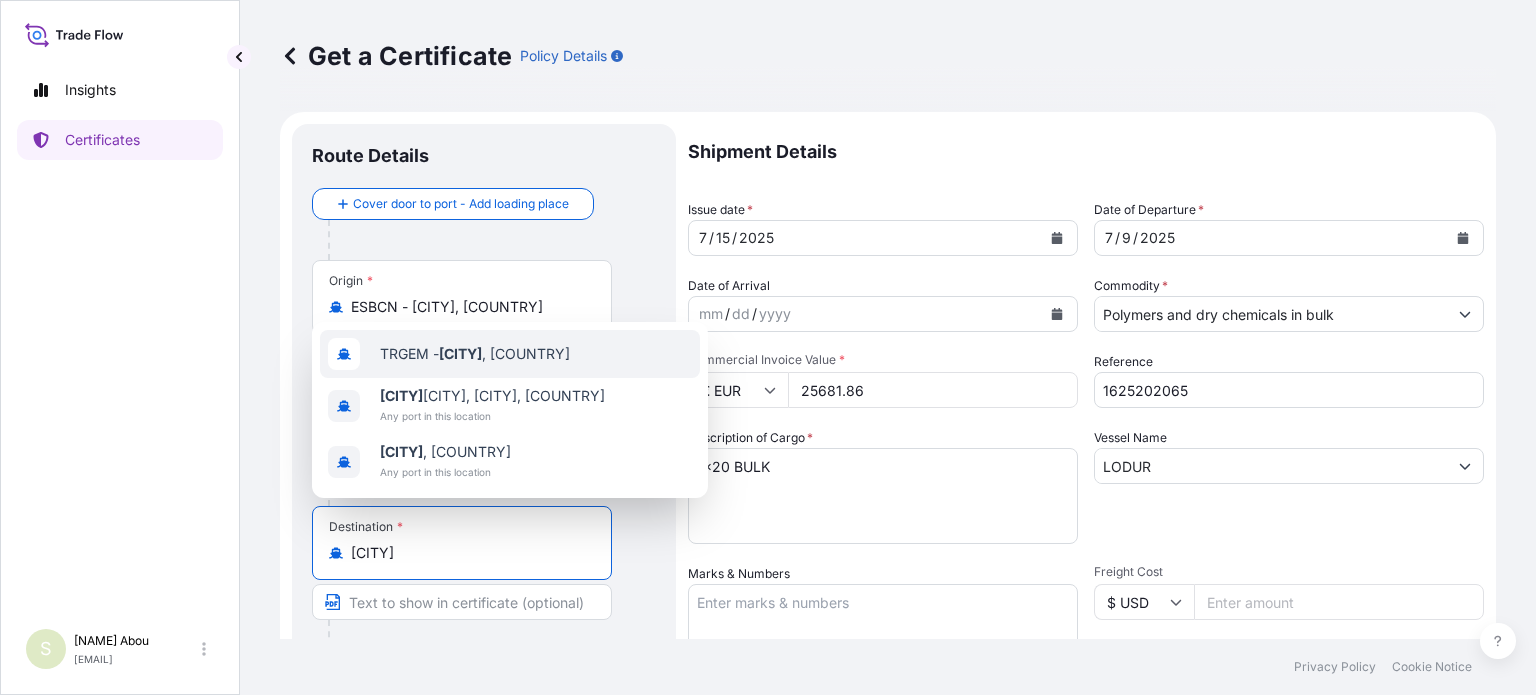 click on "TRGEM -  [CITY] , [COUNTRY]" at bounding box center (475, 354) 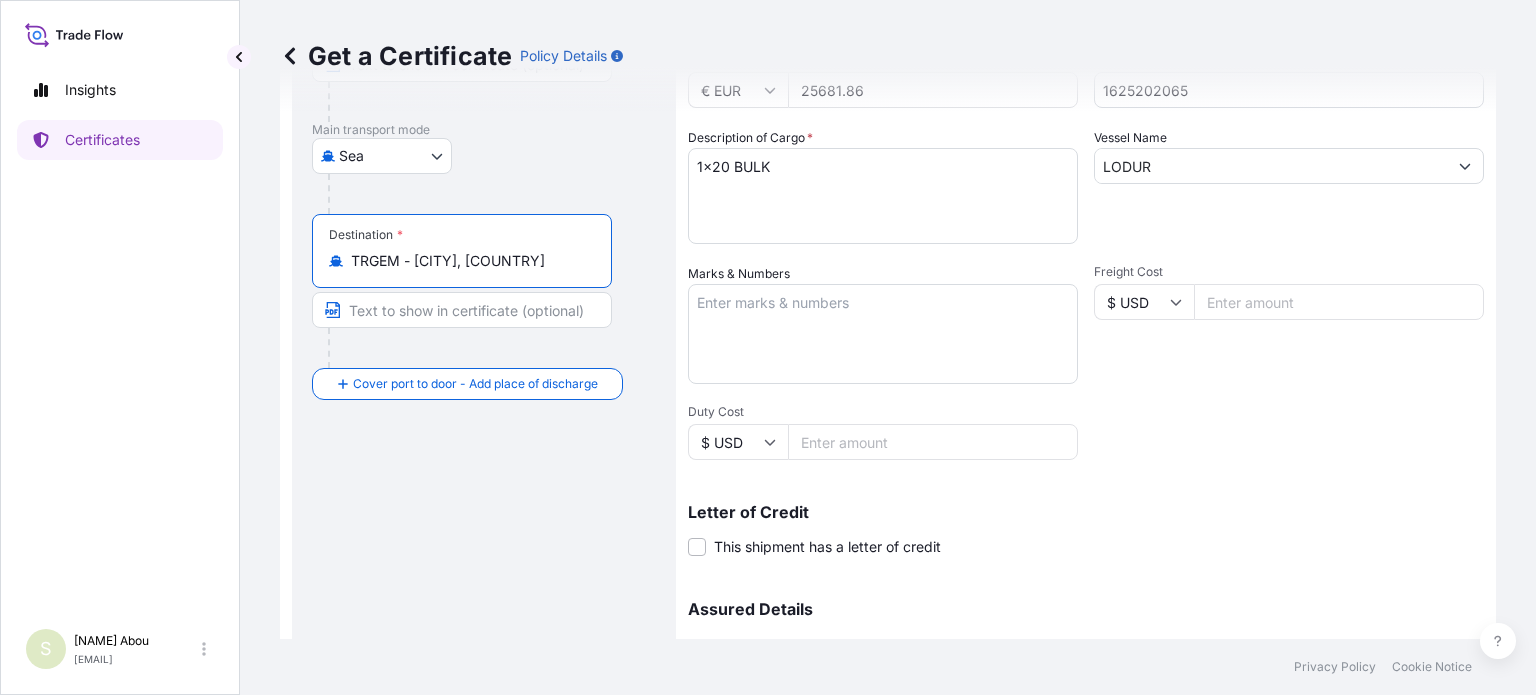 scroll, scrollTop: 504, scrollLeft: 0, axis: vertical 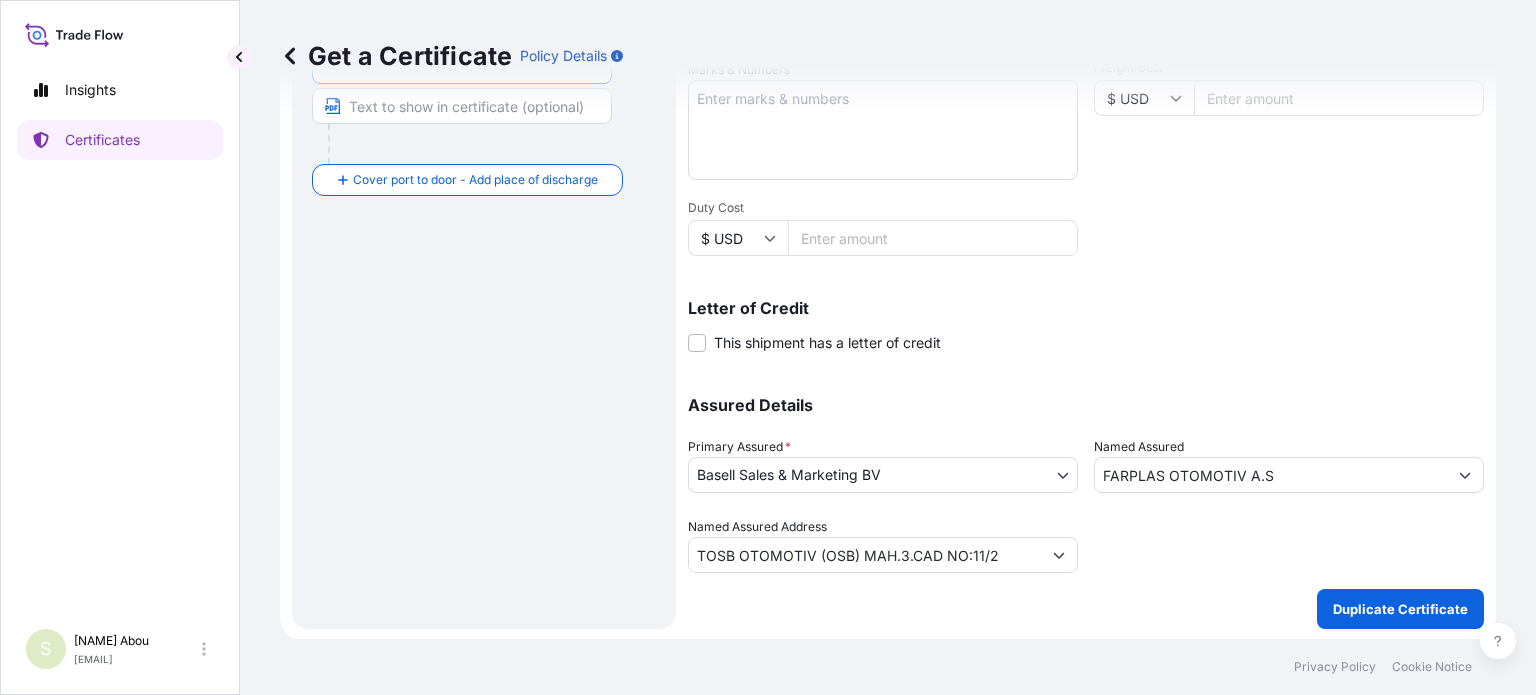type on "TRGEM - [CITY], [COUNTRY]" 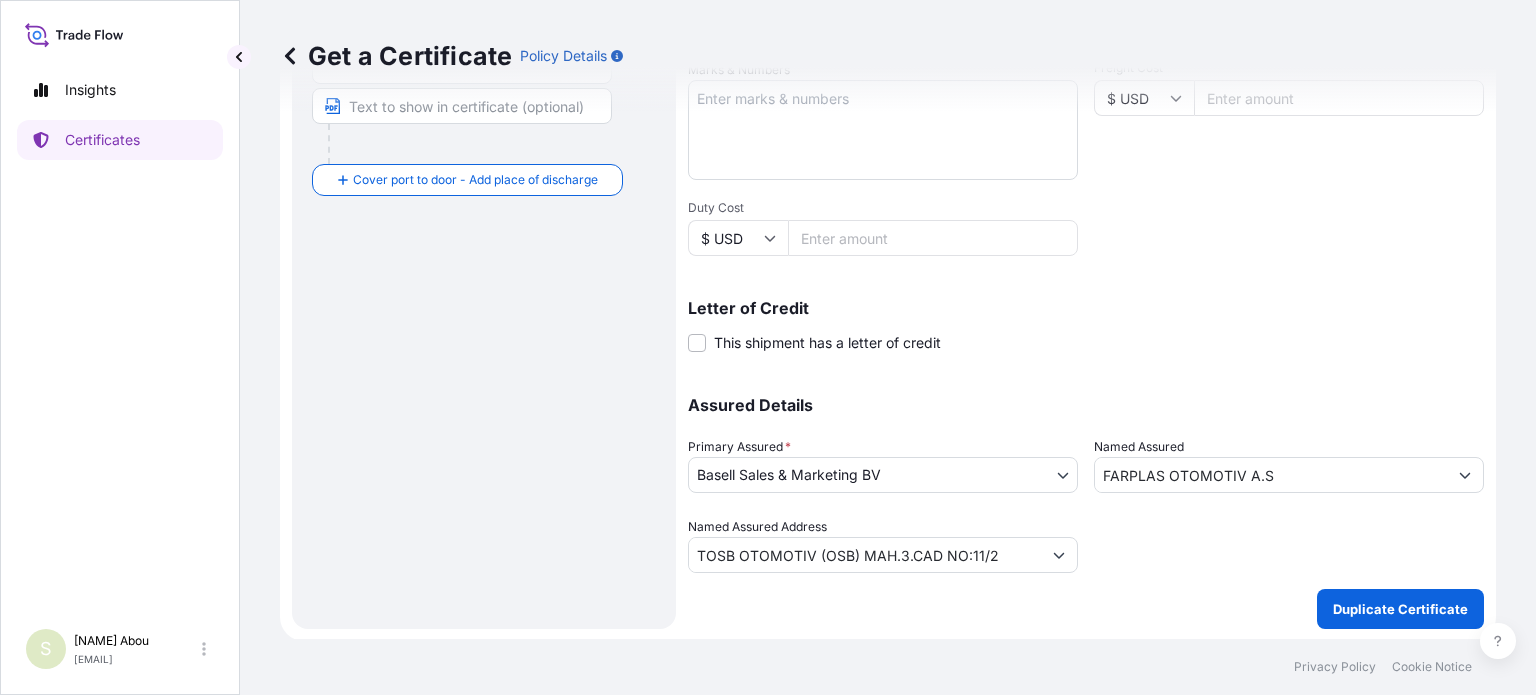 click on "Route Details Reset Route Details   Cover door to port - Add loading place Place of loading Road / Inland Road / Inland Origin * ESBCN - [CITY], [COUNTRY] Main transport mode Sea Air Road Sea Destination * TRGEM - [CITY], [COUNTRY] Cover port to door - Add place of discharge Road / Inland Road / Inland Place of Discharge" at bounding box center (484, 124) 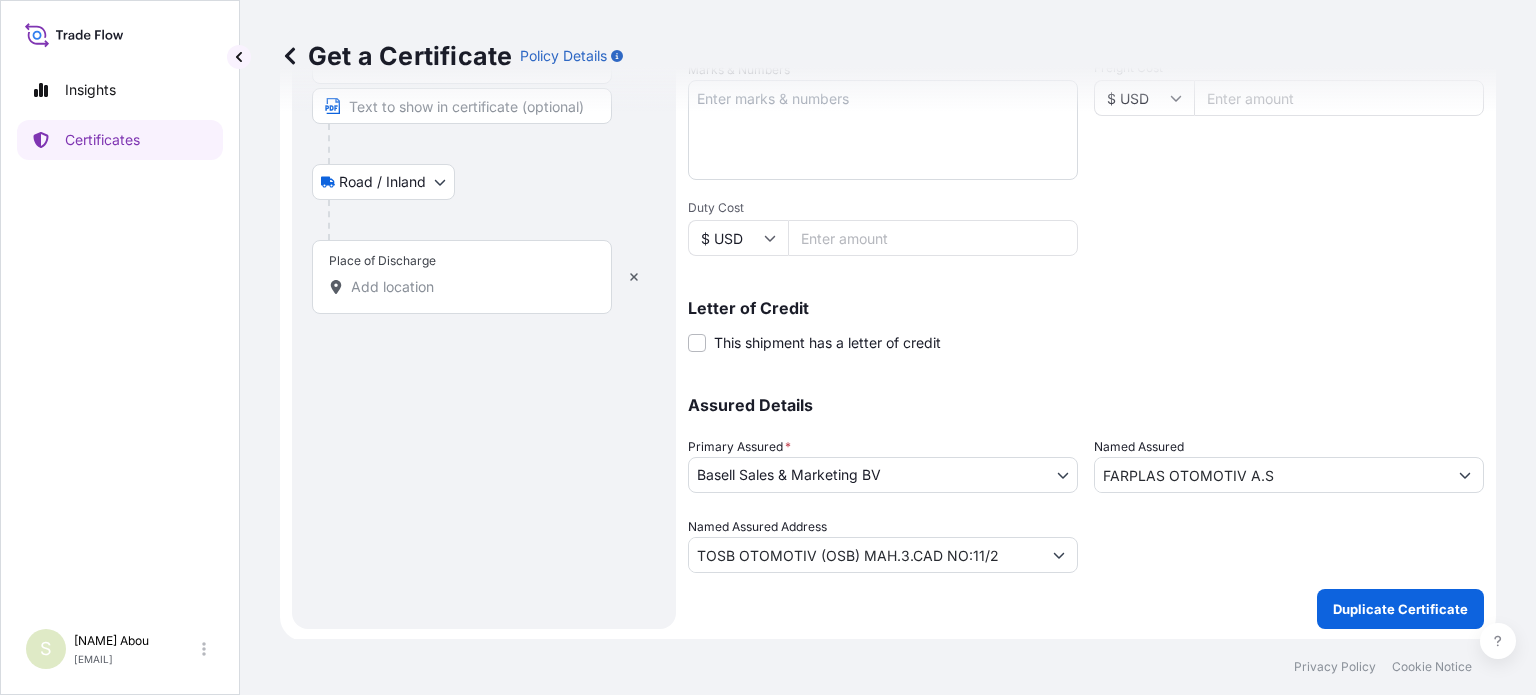 click on "Place of Discharge" at bounding box center (469, 287) 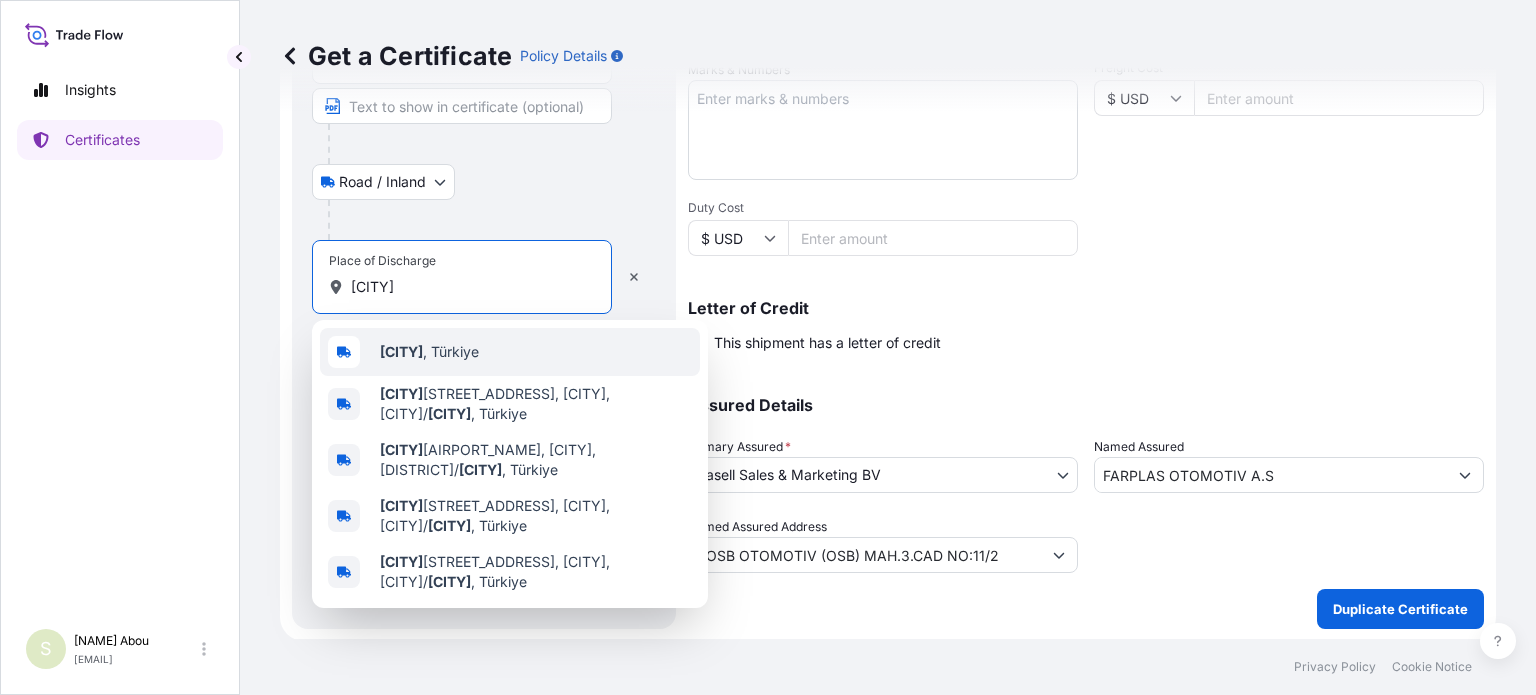 click on "[CITY] , [COUNTRY]" at bounding box center (429, 352) 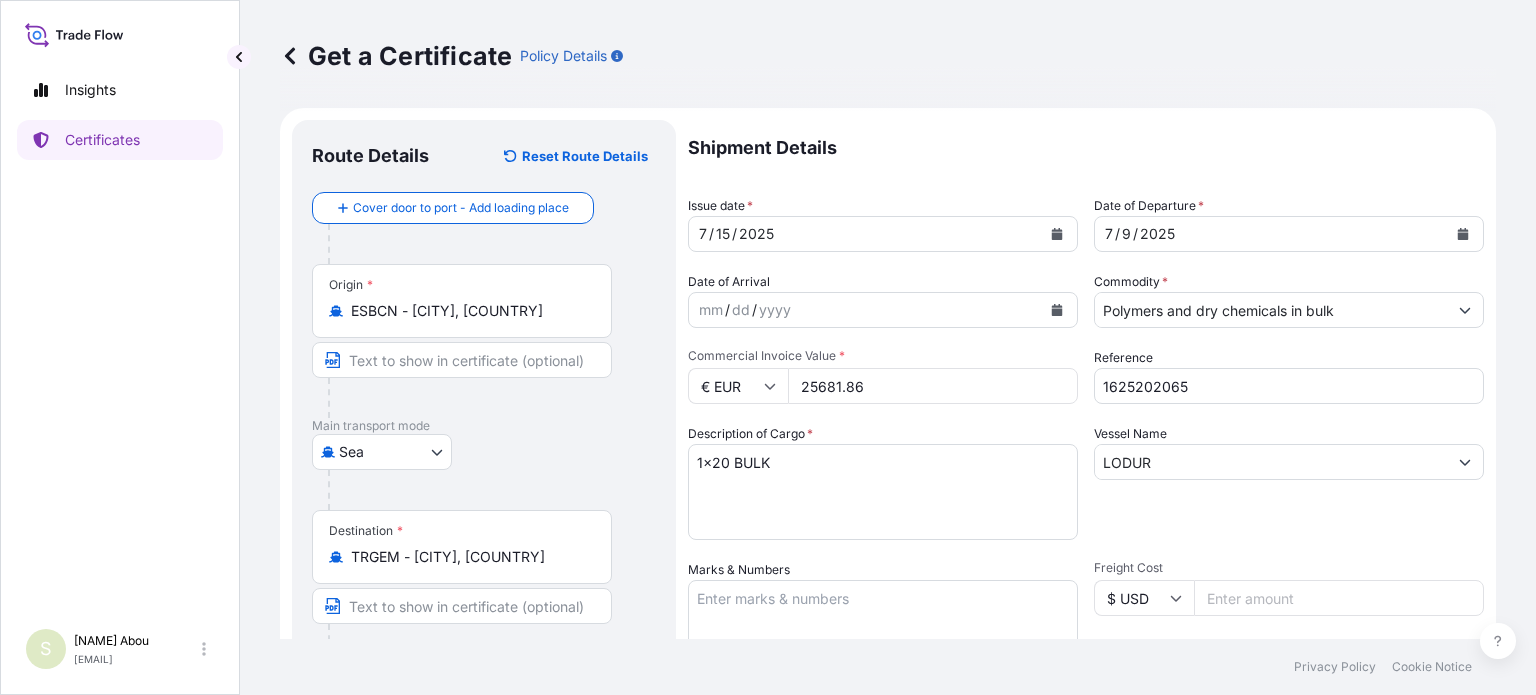 scroll, scrollTop: 0, scrollLeft: 0, axis: both 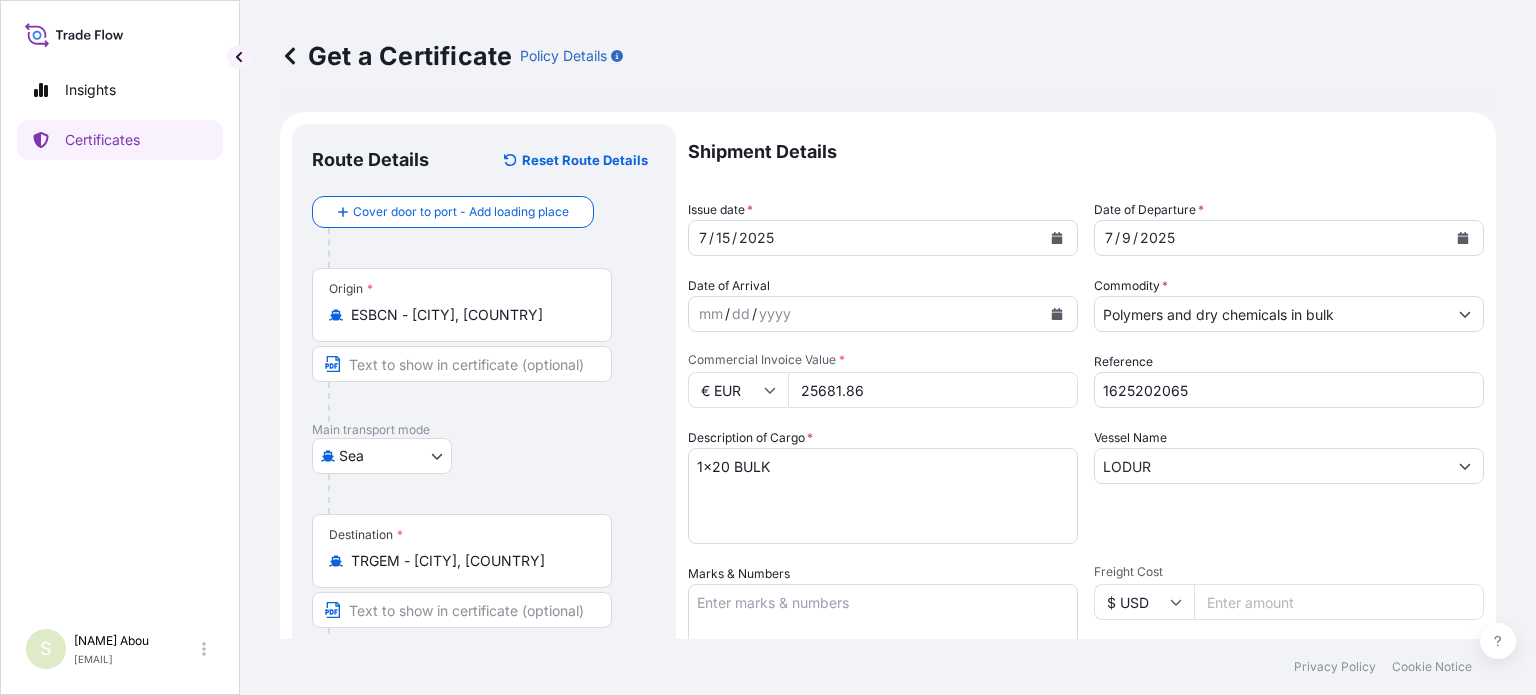 type on "[CITY], [COUNTRY]" 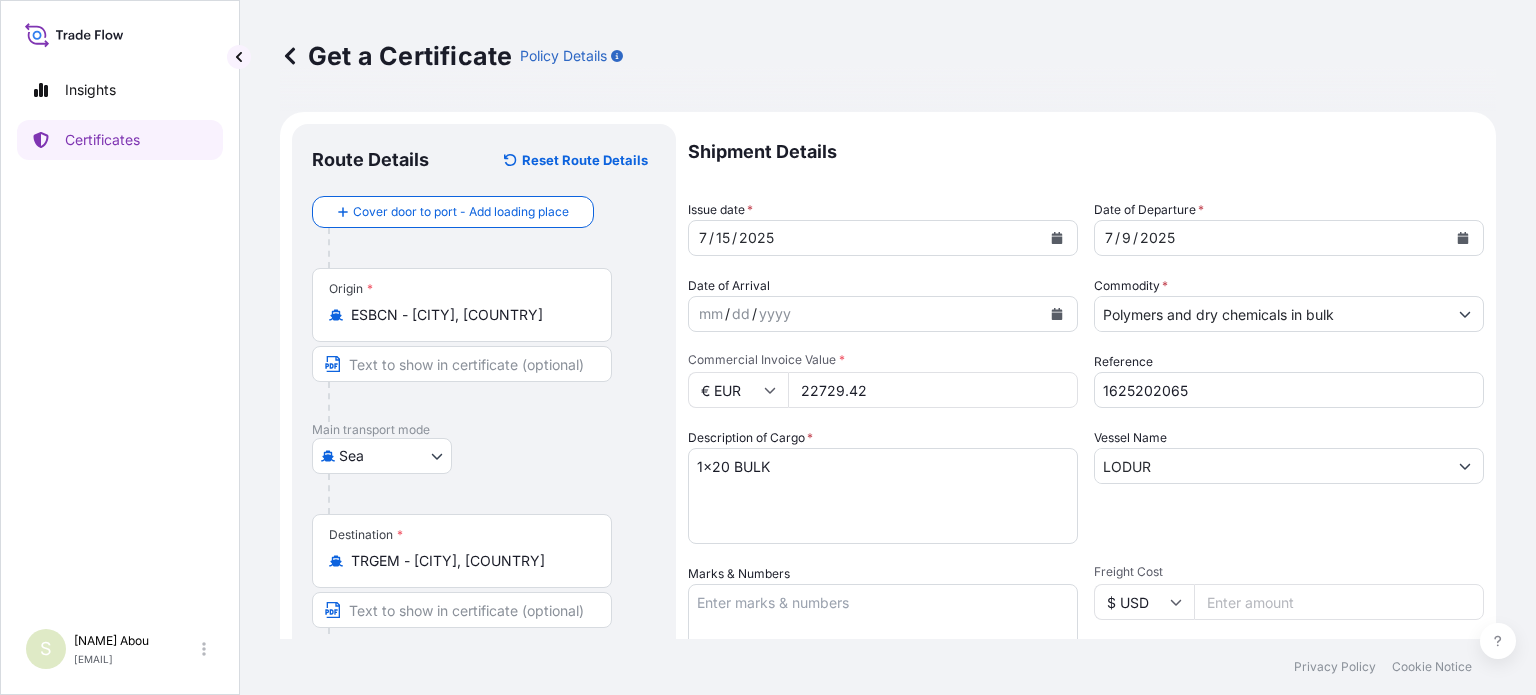 type on "22729.42" 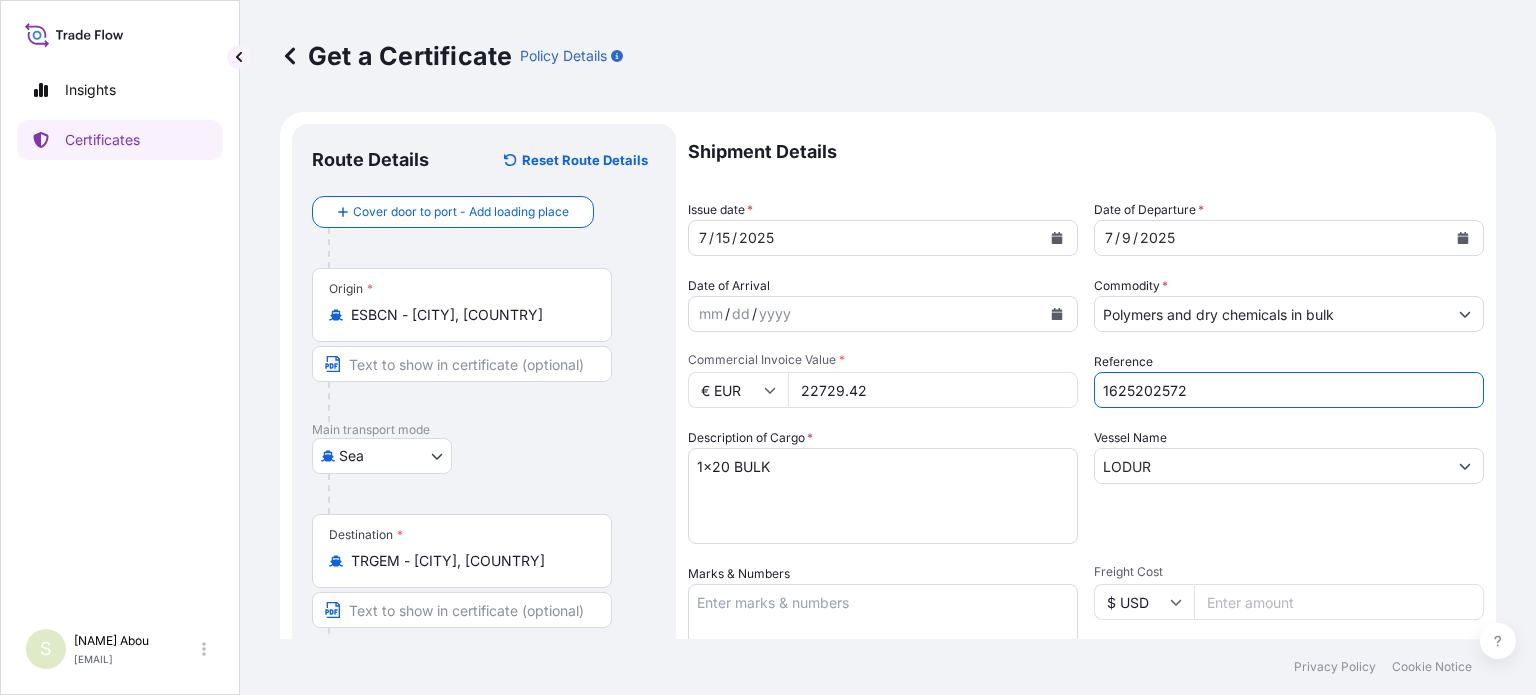 type on "1625202572" 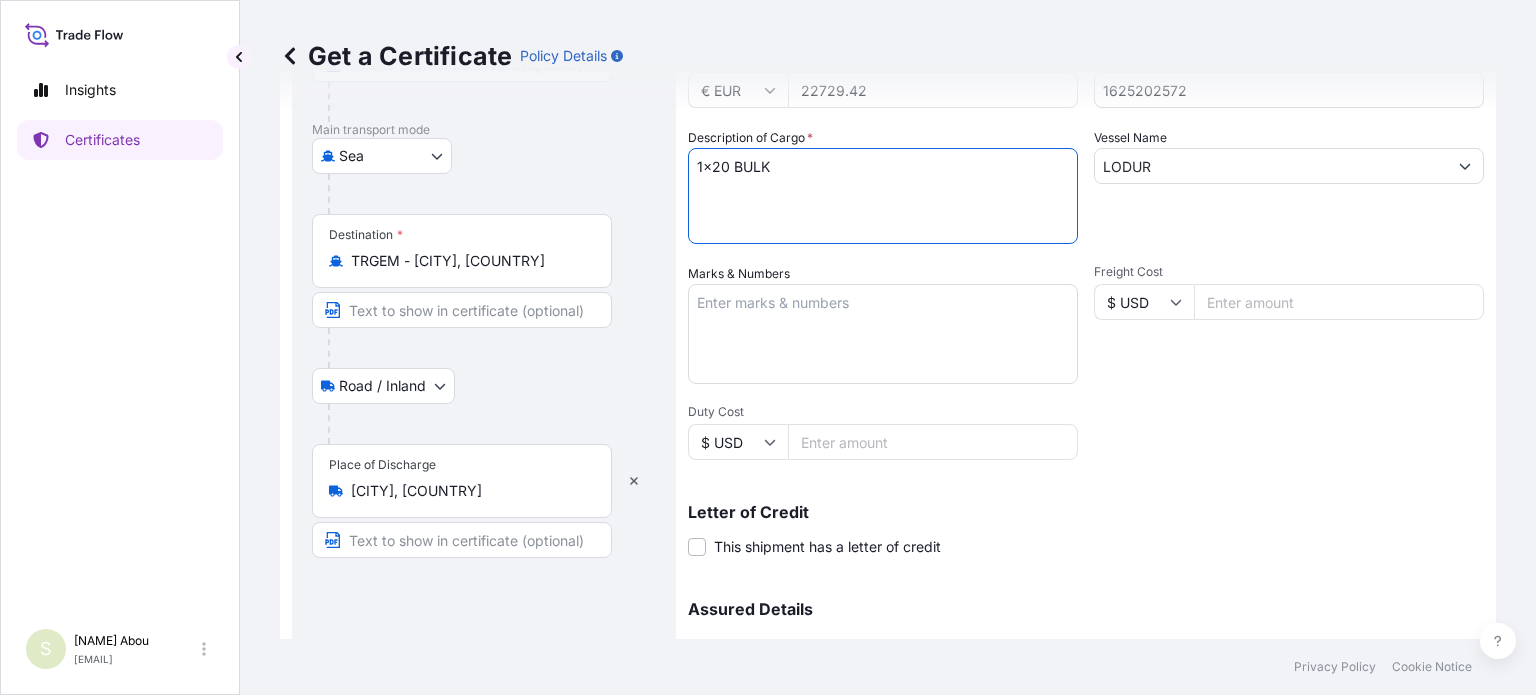 scroll, scrollTop: 500, scrollLeft: 0, axis: vertical 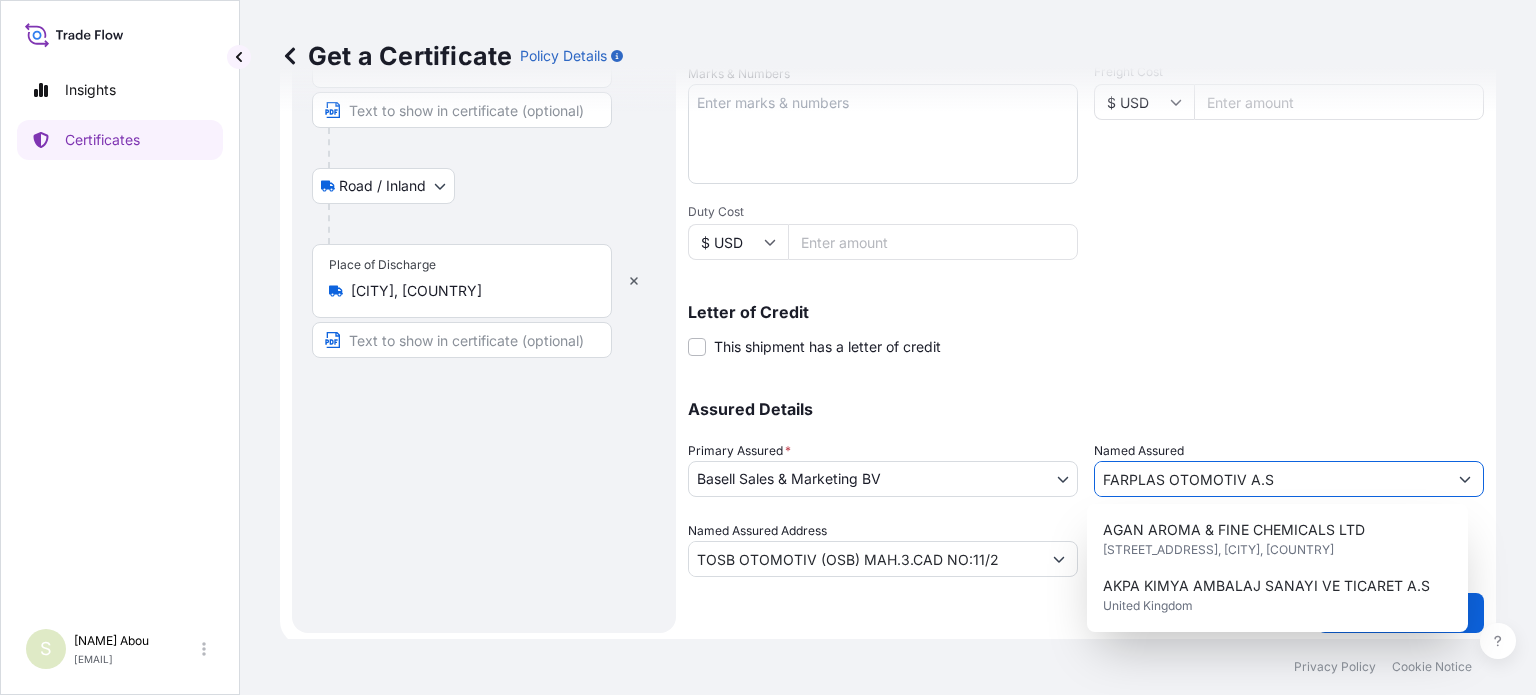 drag, startPoint x: 1298, startPoint y: 469, endPoint x: 1040, endPoint y: 509, distance: 261.08237 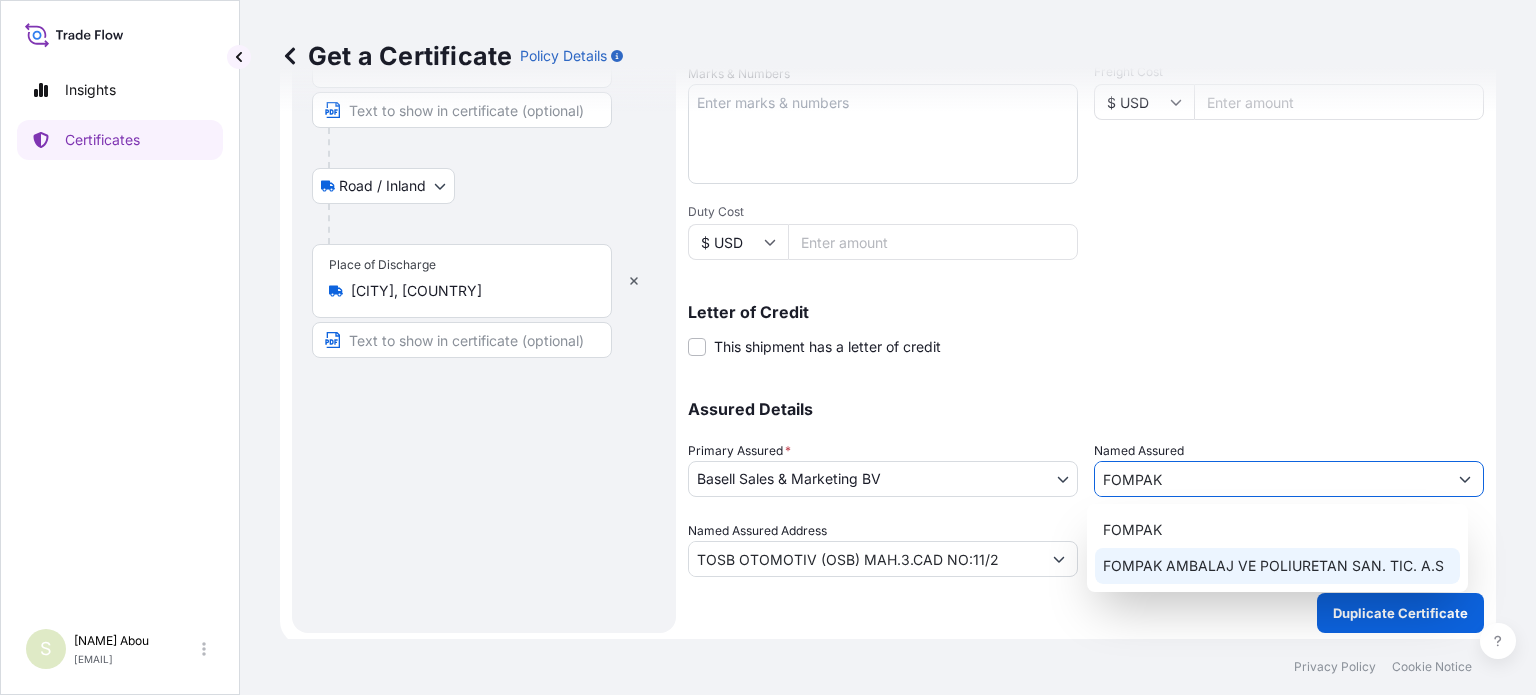 click on "FOMPAK AMBALAJ VE POLIURETAN SAN. TIC. A.S" at bounding box center (1273, 566) 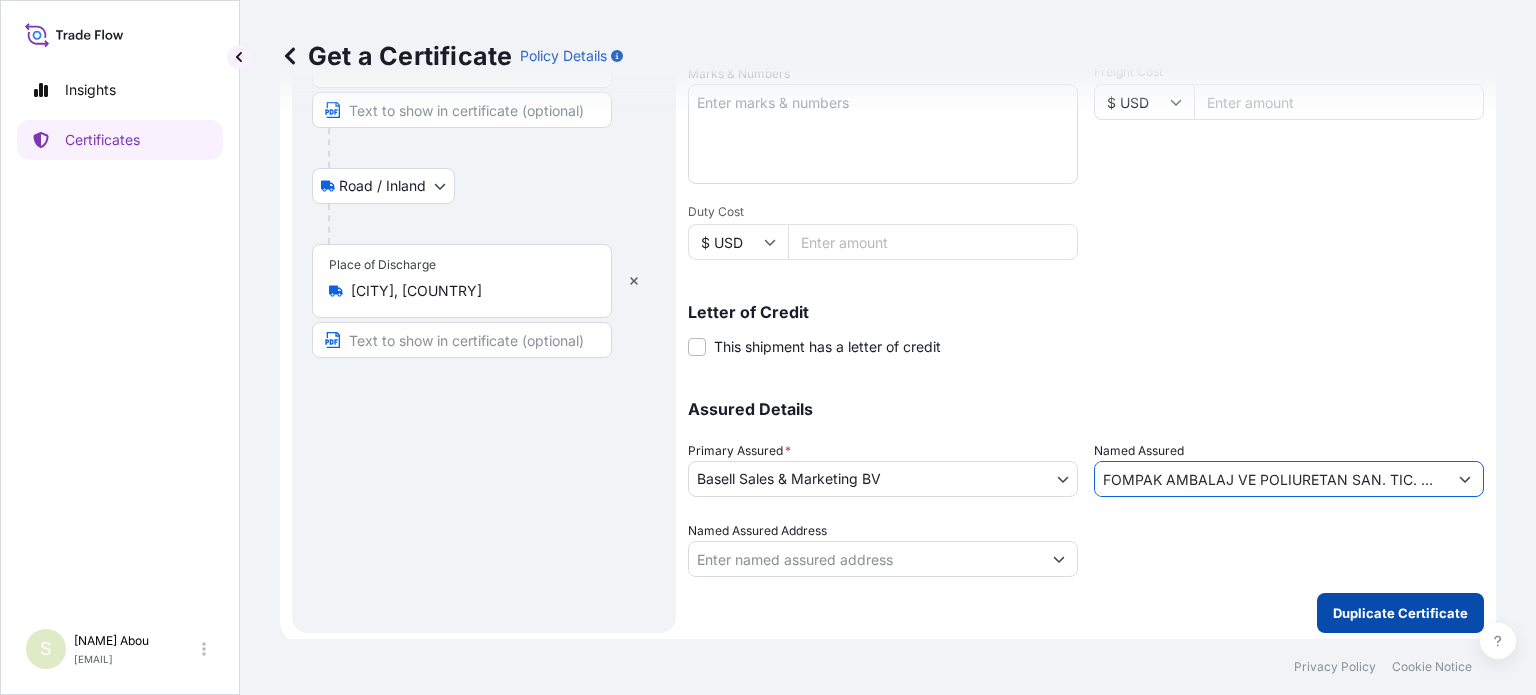 type on "FOMPAK AMBALAJ VE POLIURETAN SAN. TIC. A.S" 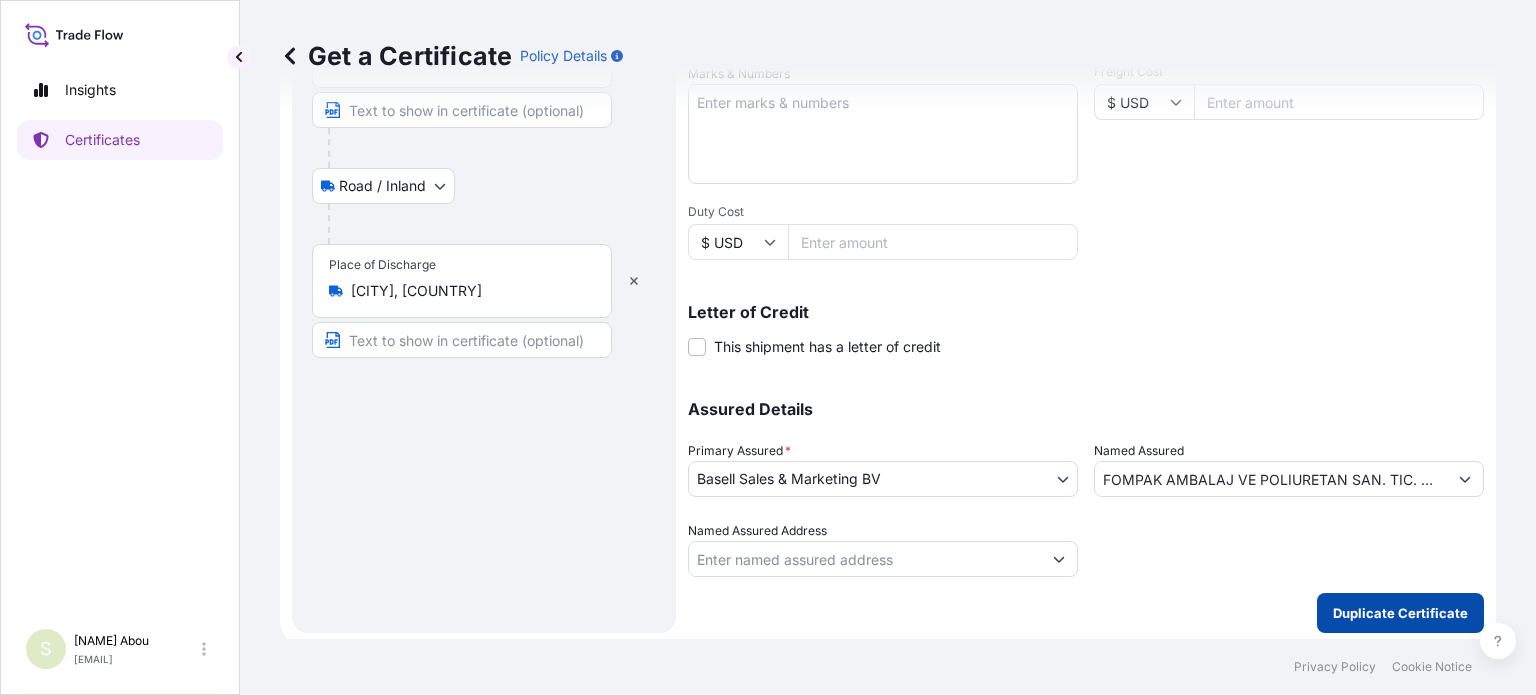 click on "Duplicate Certificate" at bounding box center (1400, 613) 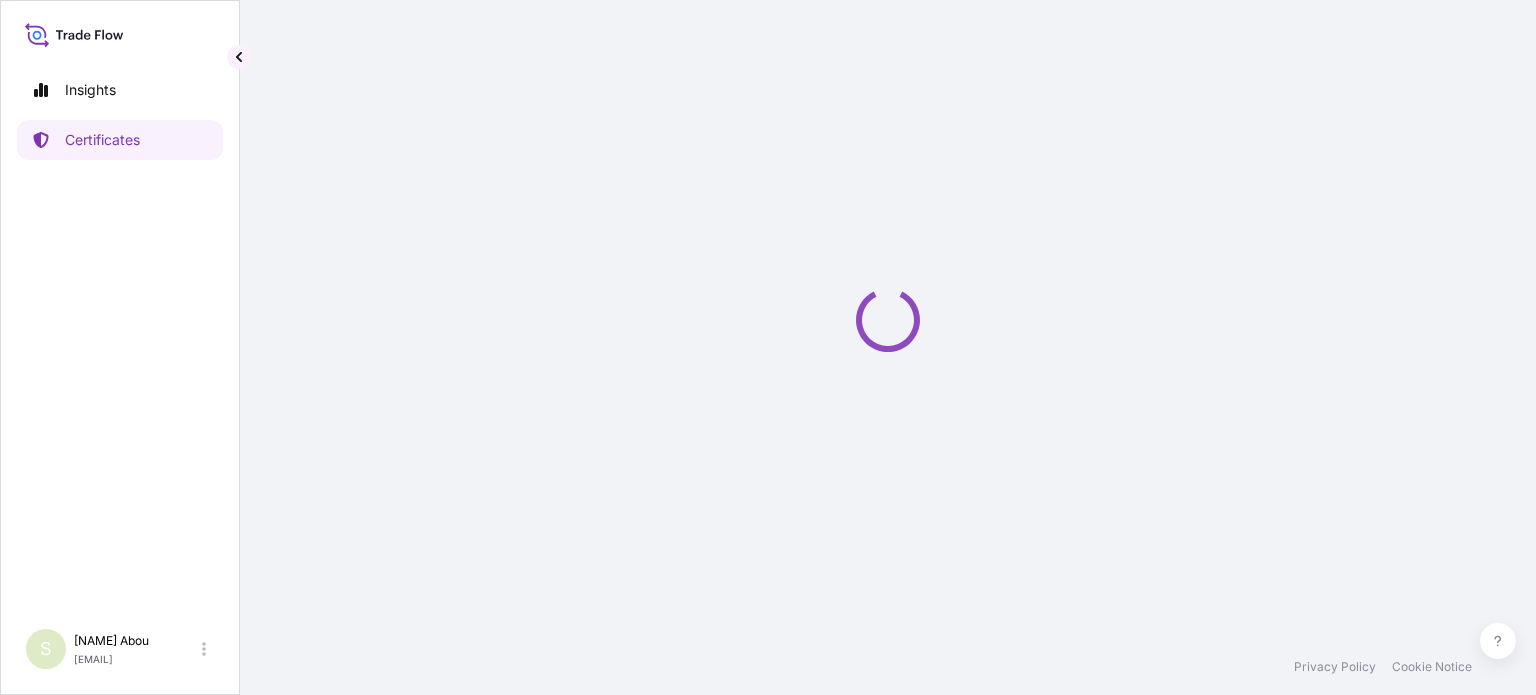 scroll, scrollTop: 0, scrollLeft: 0, axis: both 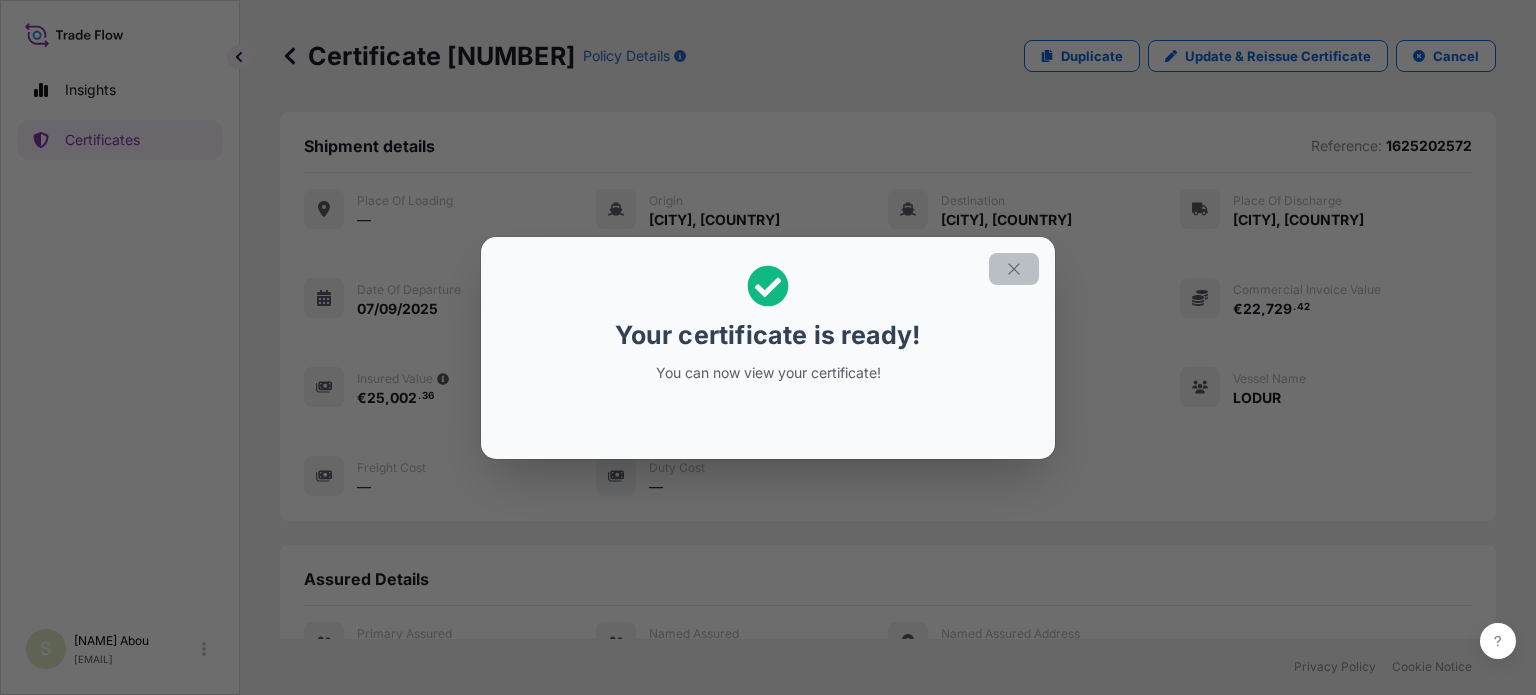 click 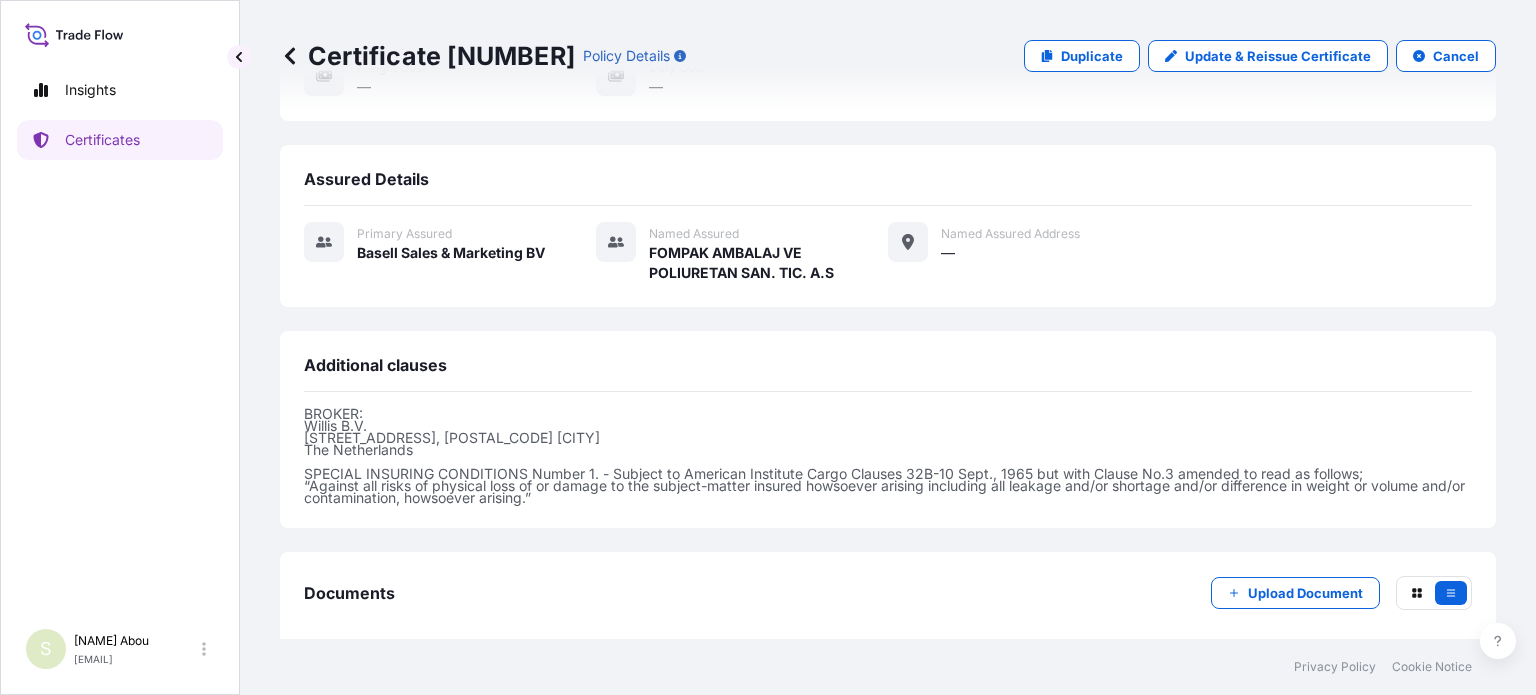 scroll, scrollTop: 493, scrollLeft: 0, axis: vertical 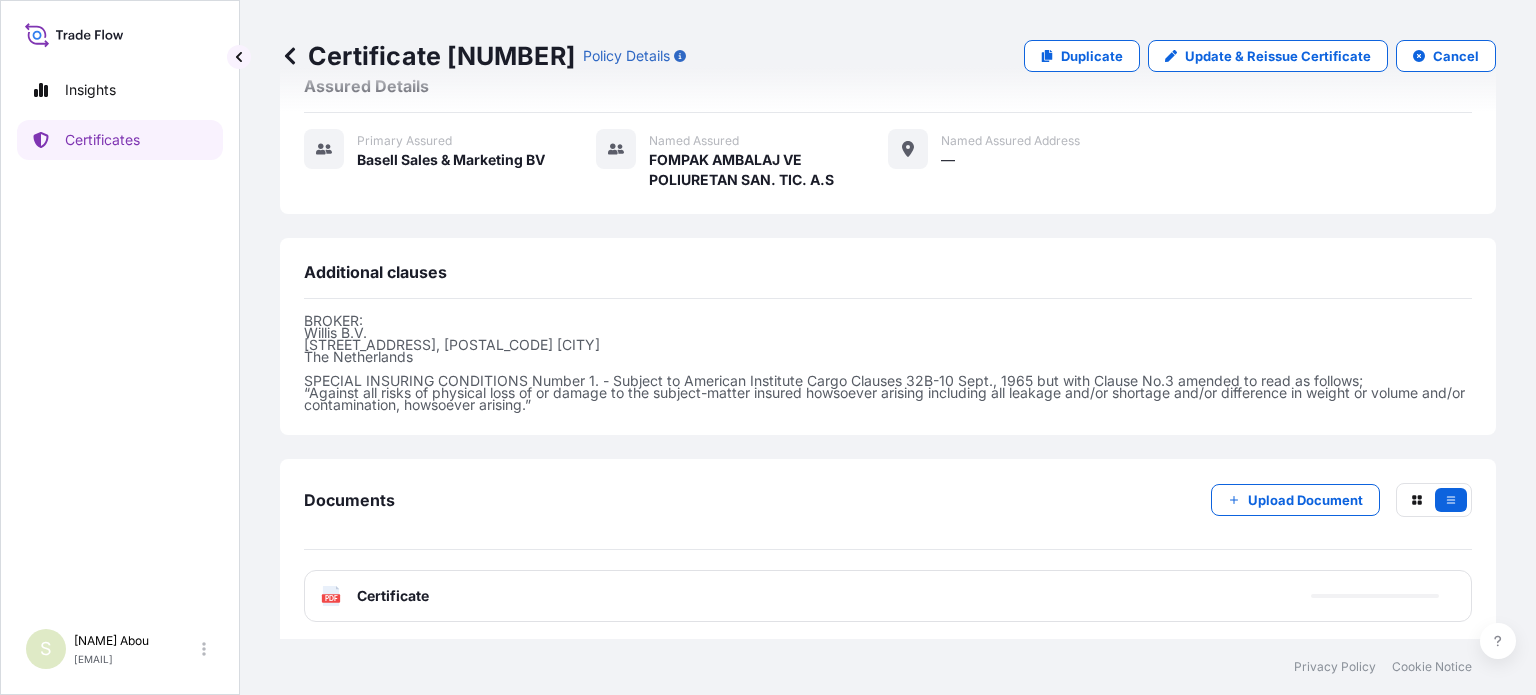 click on "PDF Certificate" at bounding box center [888, 596] 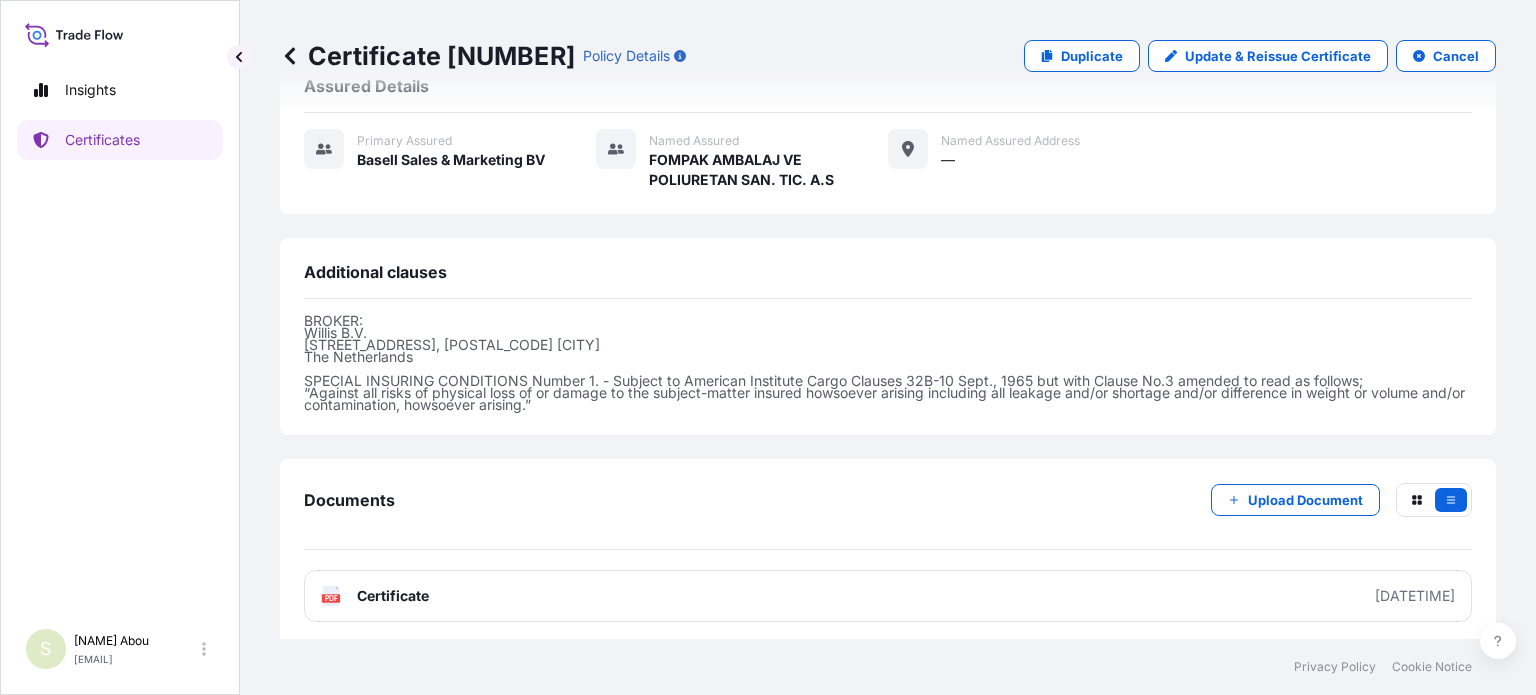 click on "PDF Certificate [DATETIME]" at bounding box center (888, 596) 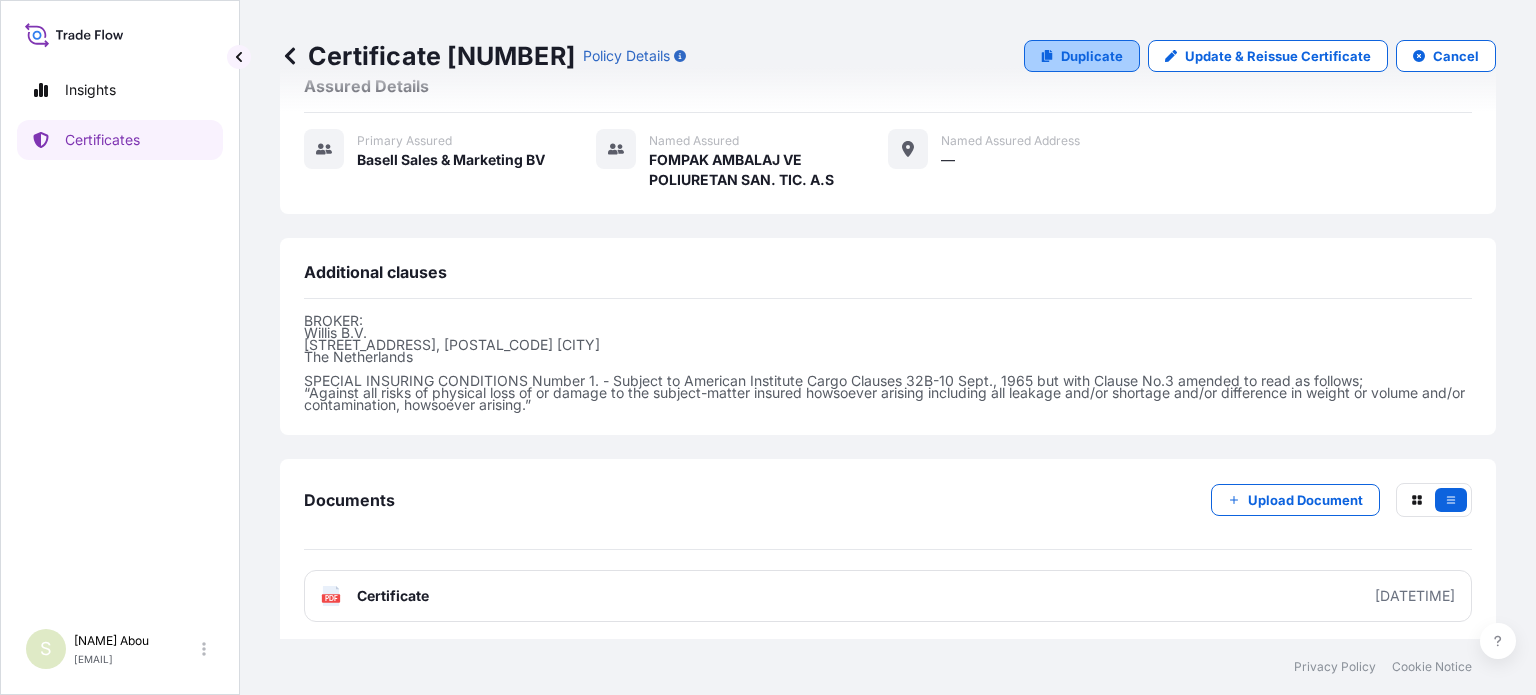 click on "Duplicate" at bounding box center [1092, 56] 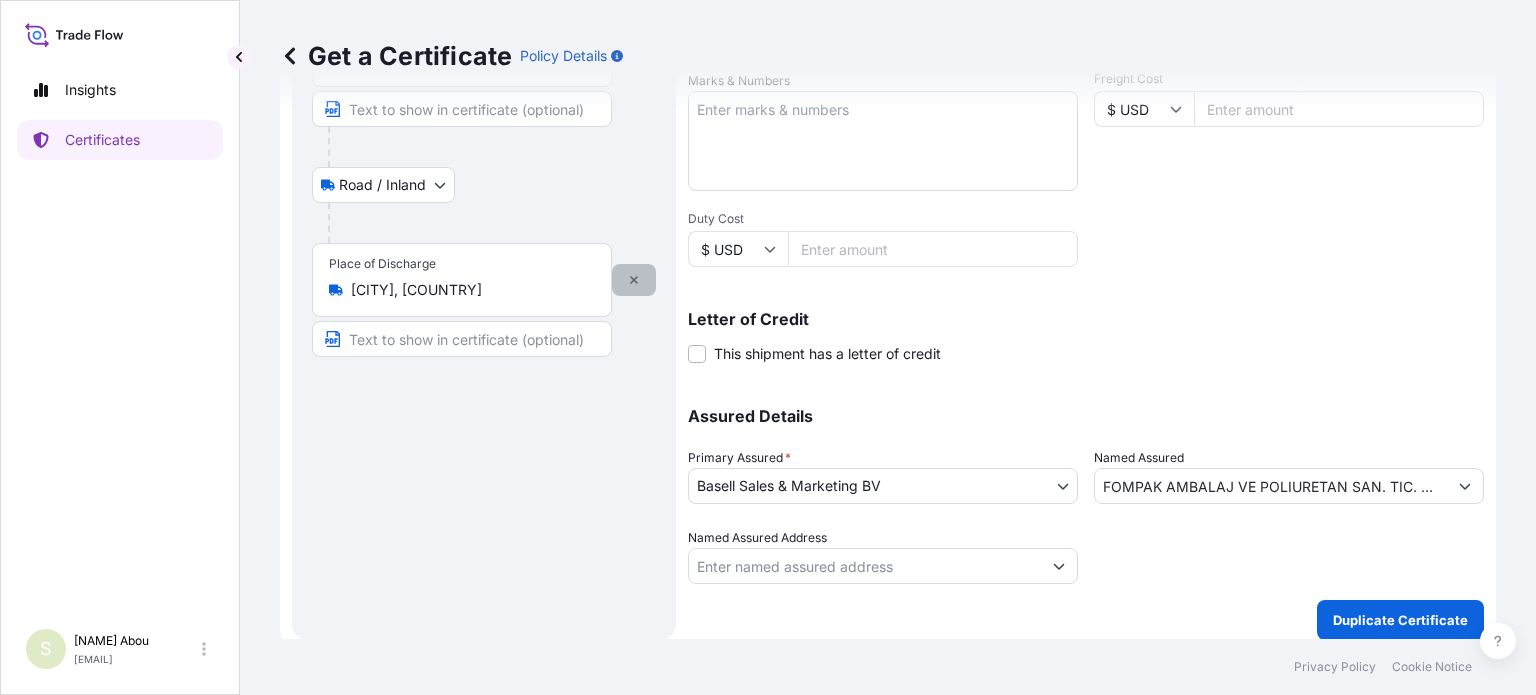 click 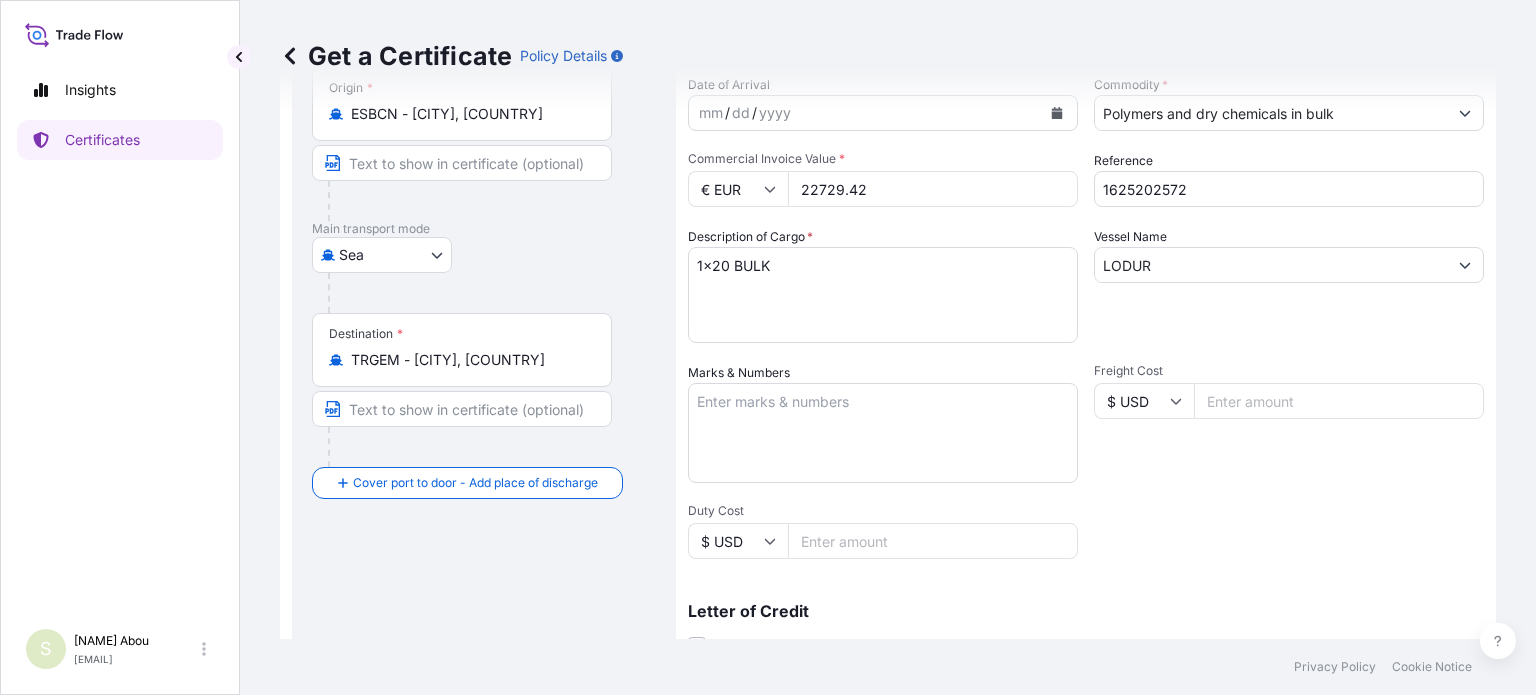 scroll, scrollTop: 101, scrollLeft: 0, axis: vertical 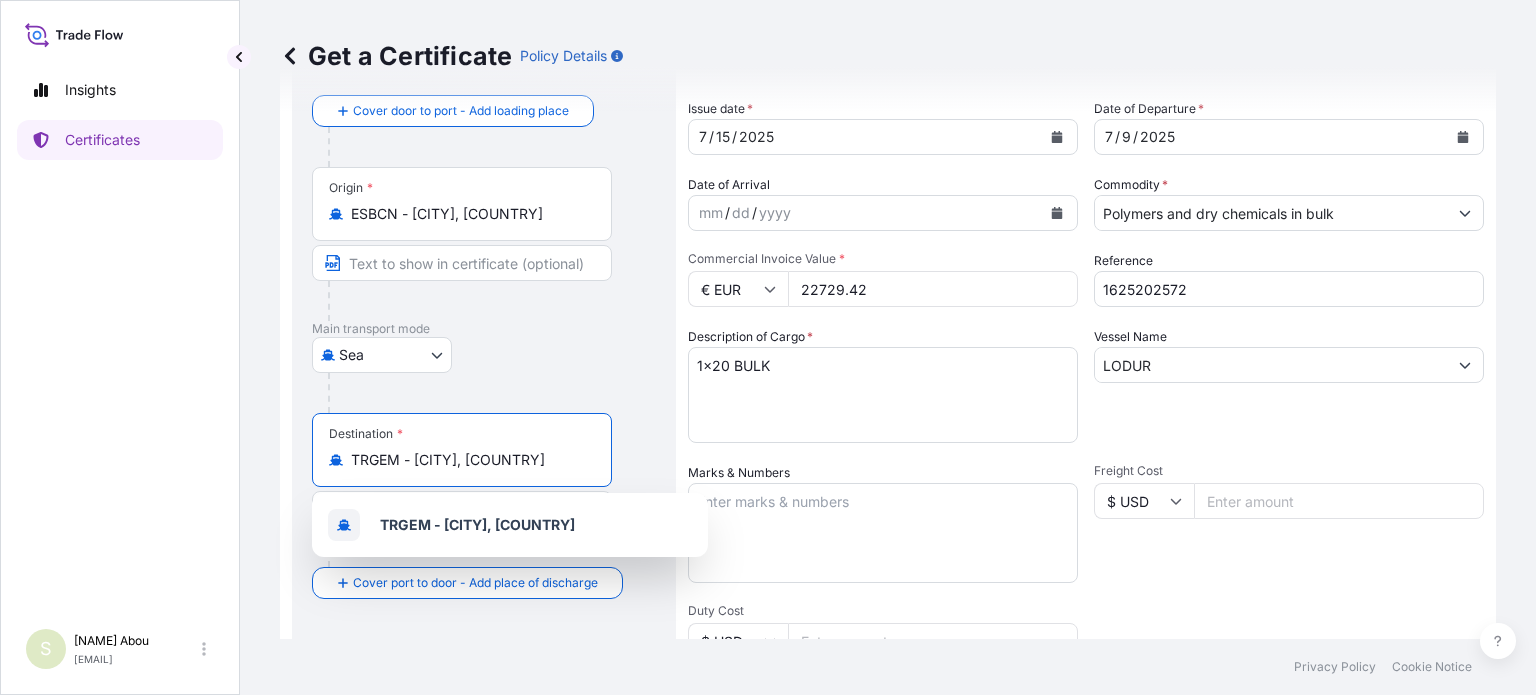 drag, startPoint x: 532, startPoint y: 468, endPoint x: 264, endPoint y: 479, distance: 268.22565 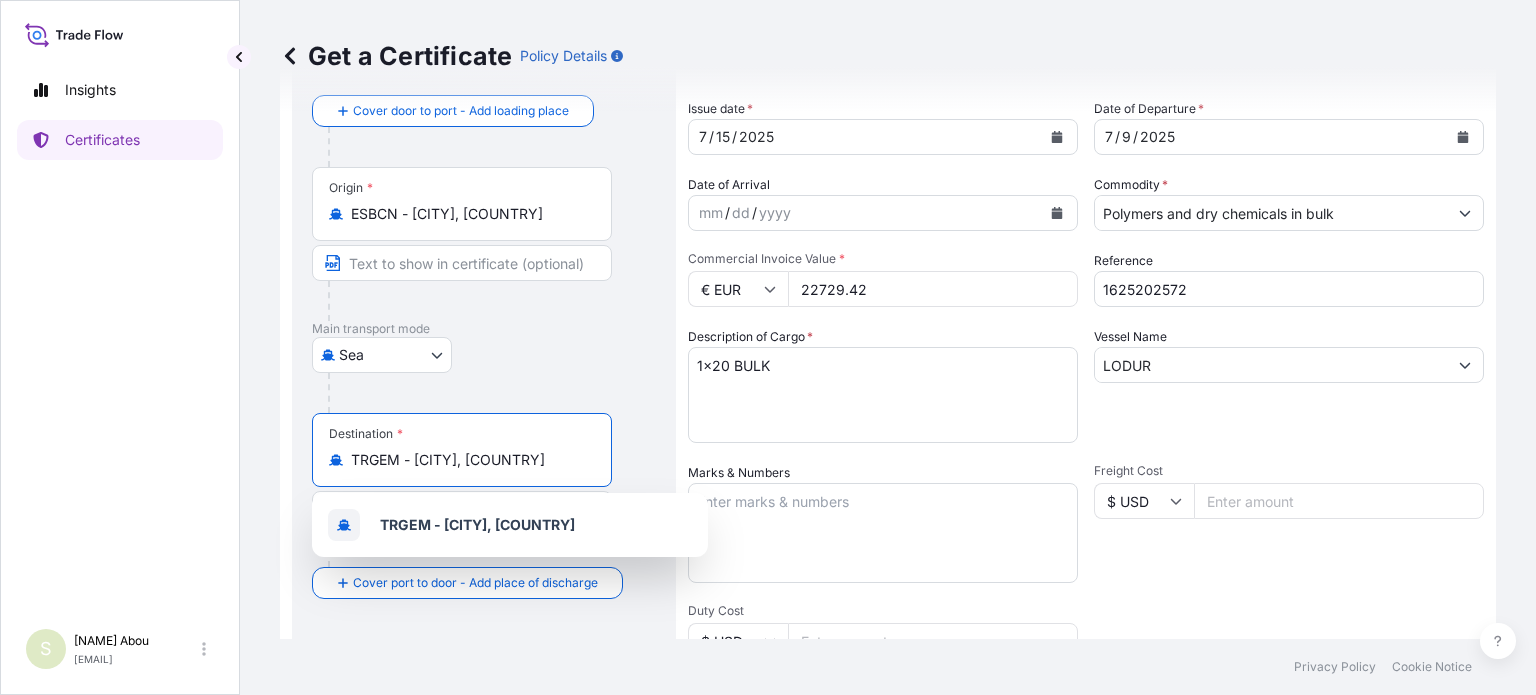 click on "Shipment Details Issue date * [DATE] Date of Departure * [DATE] Date of Arrival mm / dd / yyyy Commodity * Polymers and dry chemicals in bulk Packing Category Commercial Invoice Value    * € EUR [AMOUNT] Reference [NUMBER] Description of Cargo * 1x20 BULK Vessel Name LODUR Marks & Numbers Freight Cost   $ USD Duty Cost   $ USD Letter of Credit This shipment has a letter of credit Letter of credit * Letter of credit may not exceed 12000 characters Assured Details Primary Assured * Basell Sales & Marketing BV  Basell Poliolefine Italia S.r.l. Basell International Trading FZE Basell Asia Pacific Limited Basell Polyolefine GmbH Lyondell Chemie Nederland B.V BDP International NV Basell Sales & Marketing BV  Lyondell Chimie France SAS  Named Assured OYAK RENAULT OTOMOBIL FABRIKALARI ANONIM SIRKETI Named Assured Address" at bounding box center [888, 319] 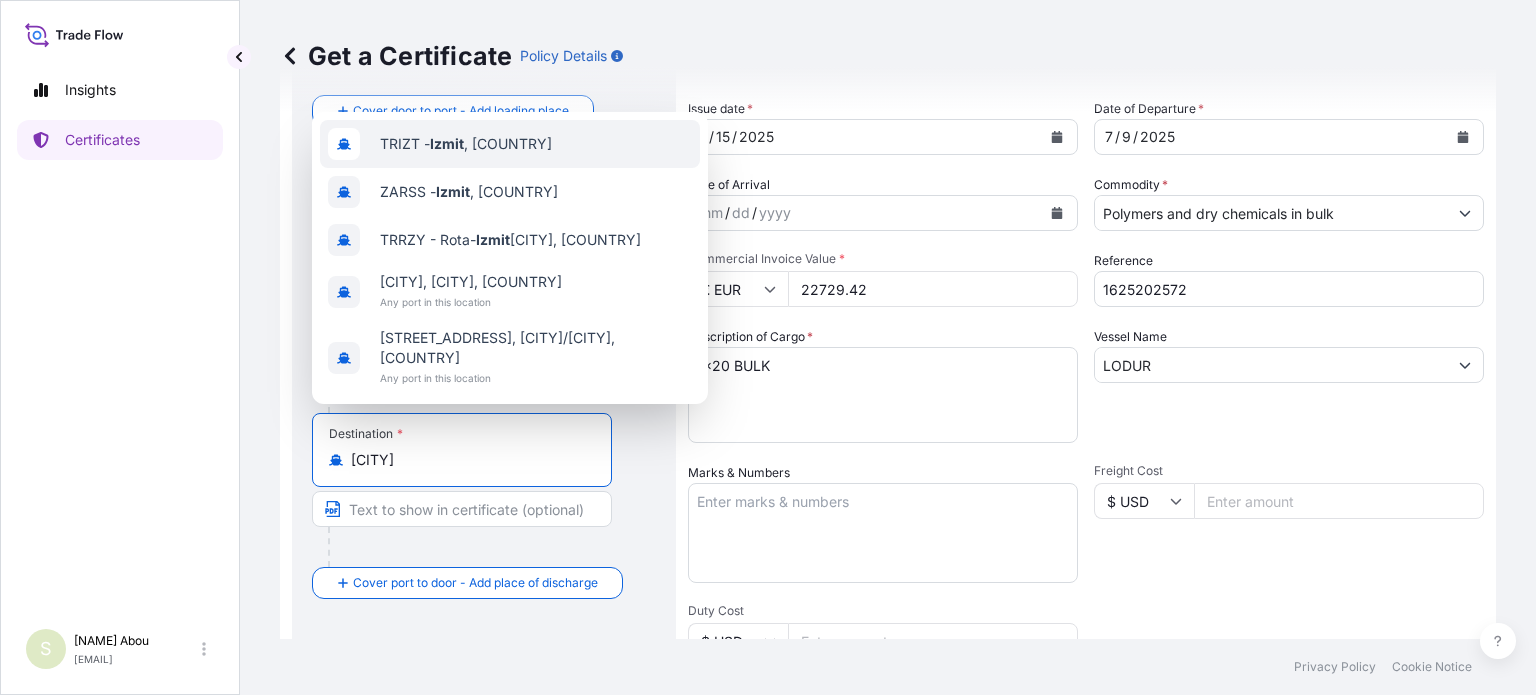 click on "TRIZT -  [CITY] , [COUNTRY]" at bounding box center (510, 144) 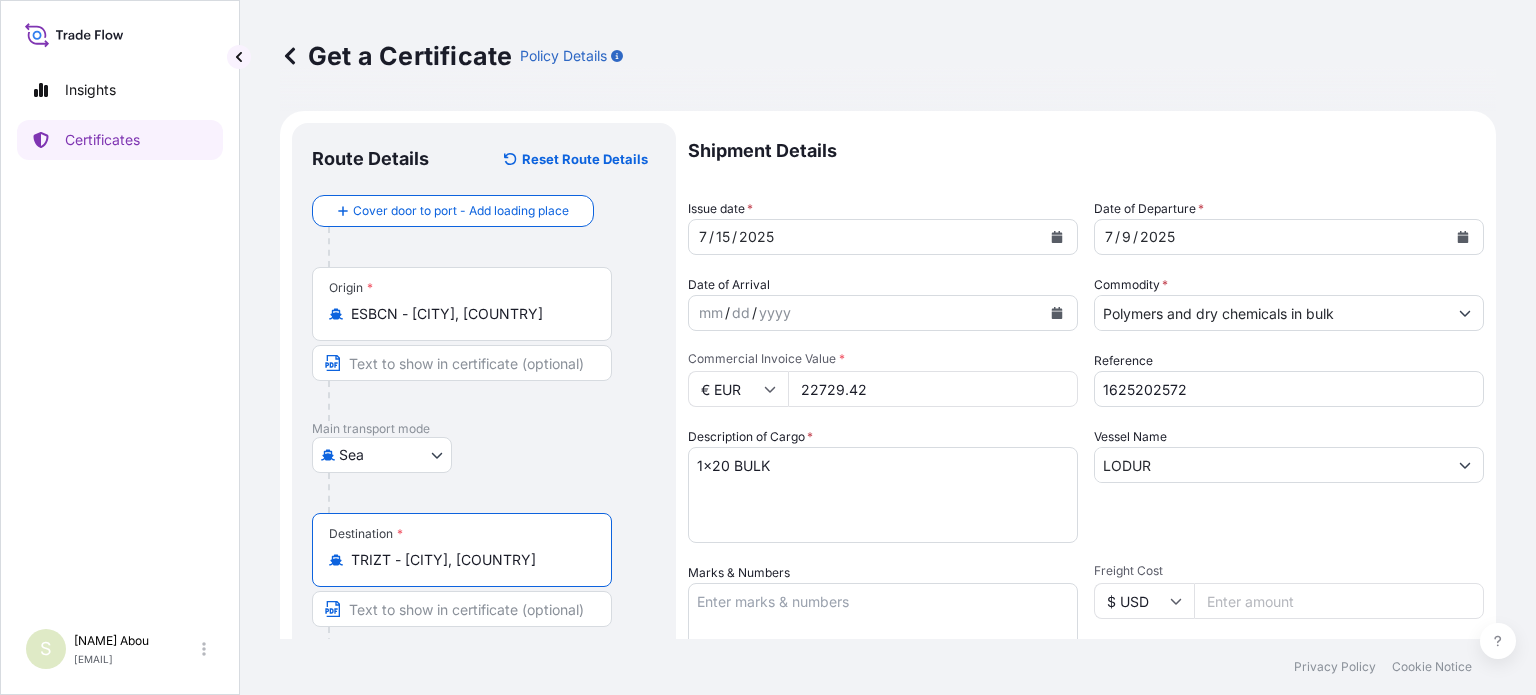scroll, scrollTop: 0, scrollLeft: 0, axis: both 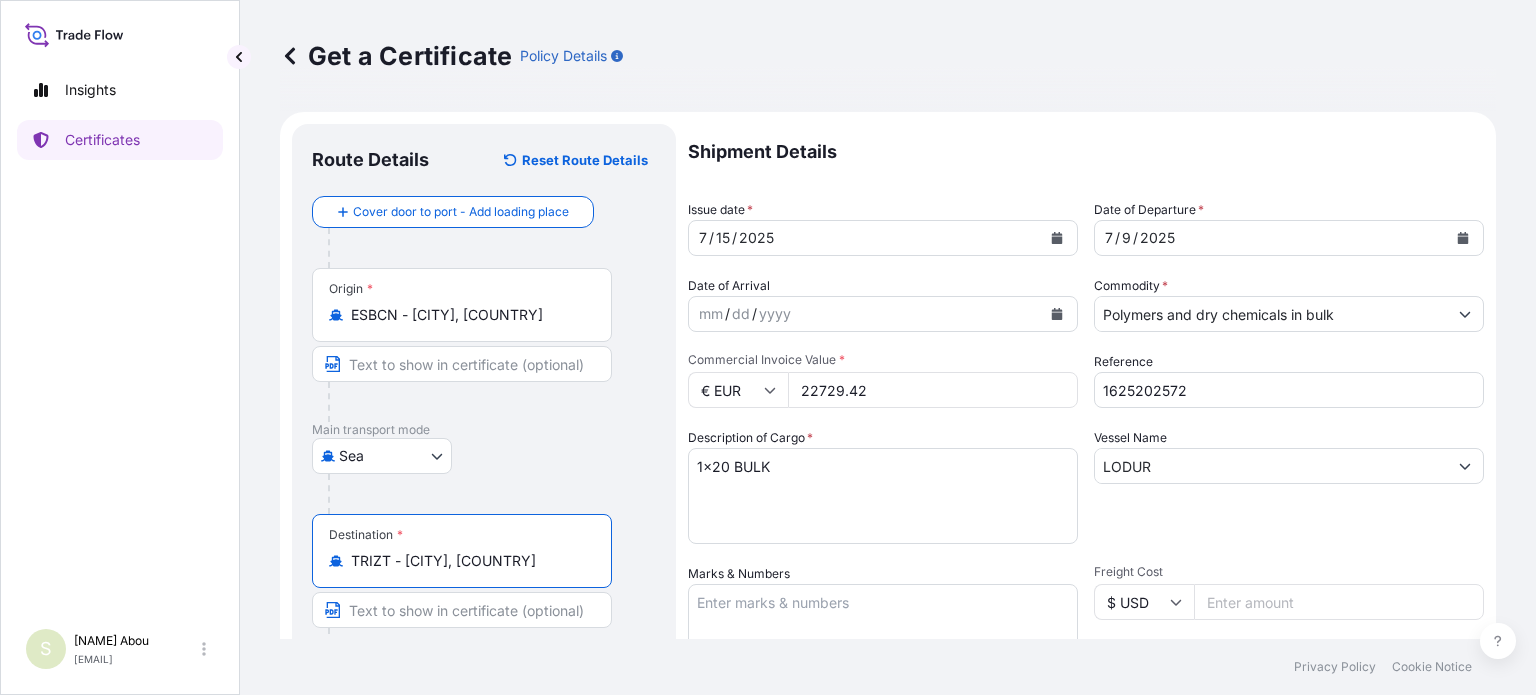 type on "TRIZT - [CITY], [COUNTRY]" 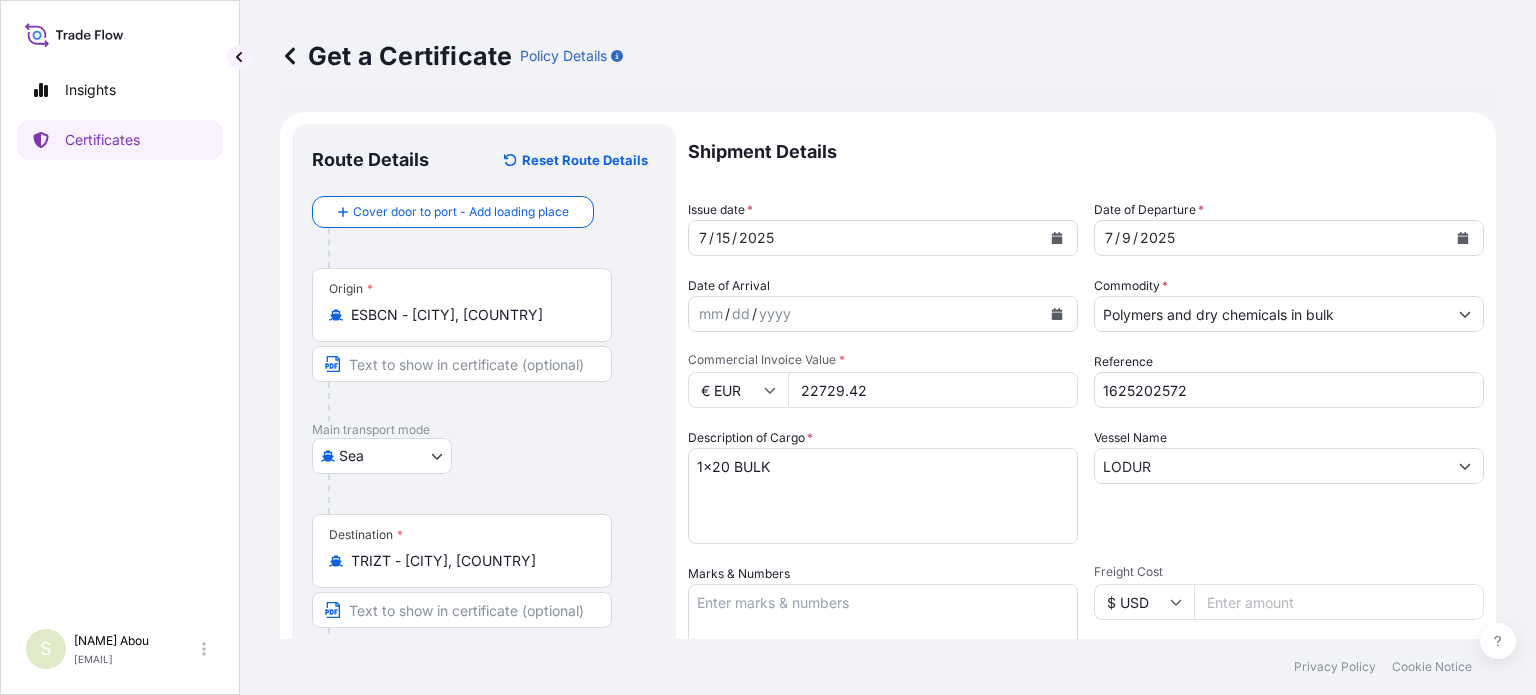 drag, startPoint x: 900, startPoint y: 387, endPoint x: 740, endPoint y: 387, distance: 160 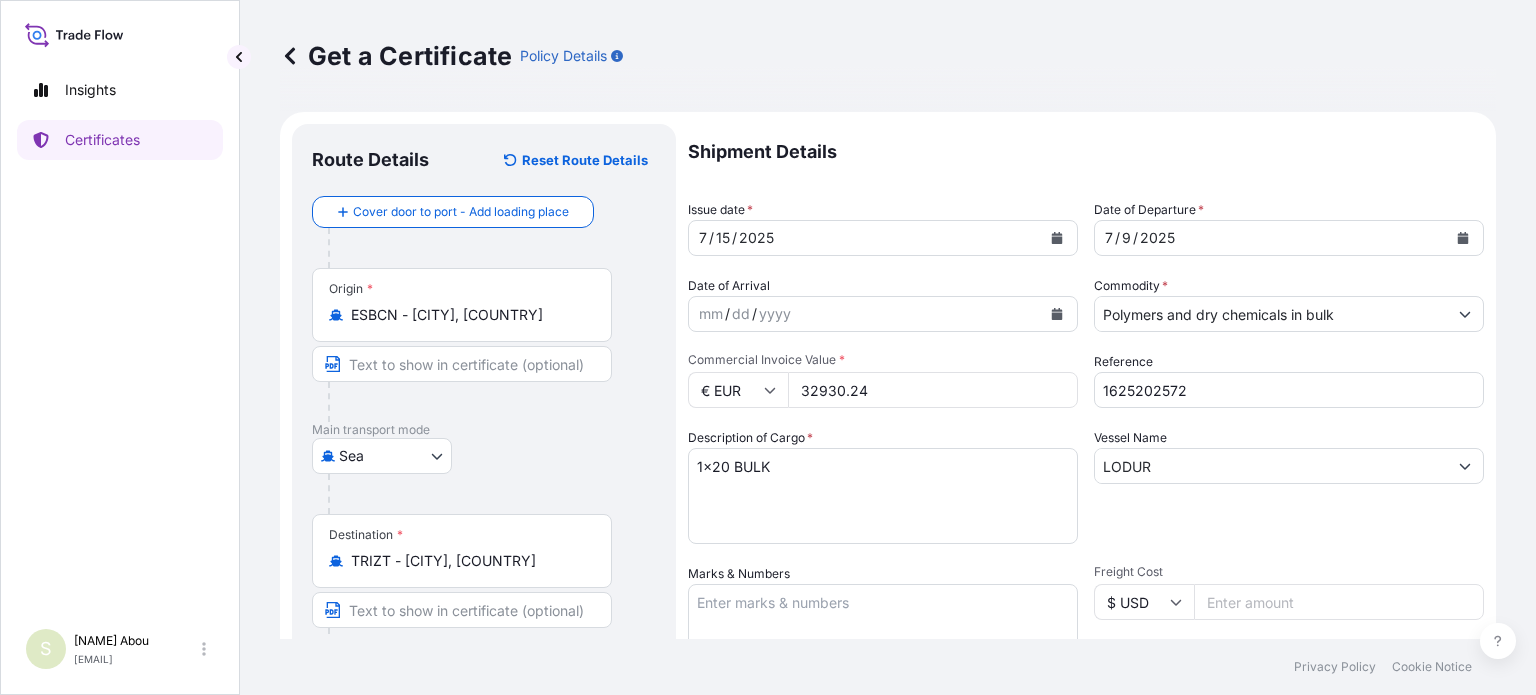 type on "32930.24" 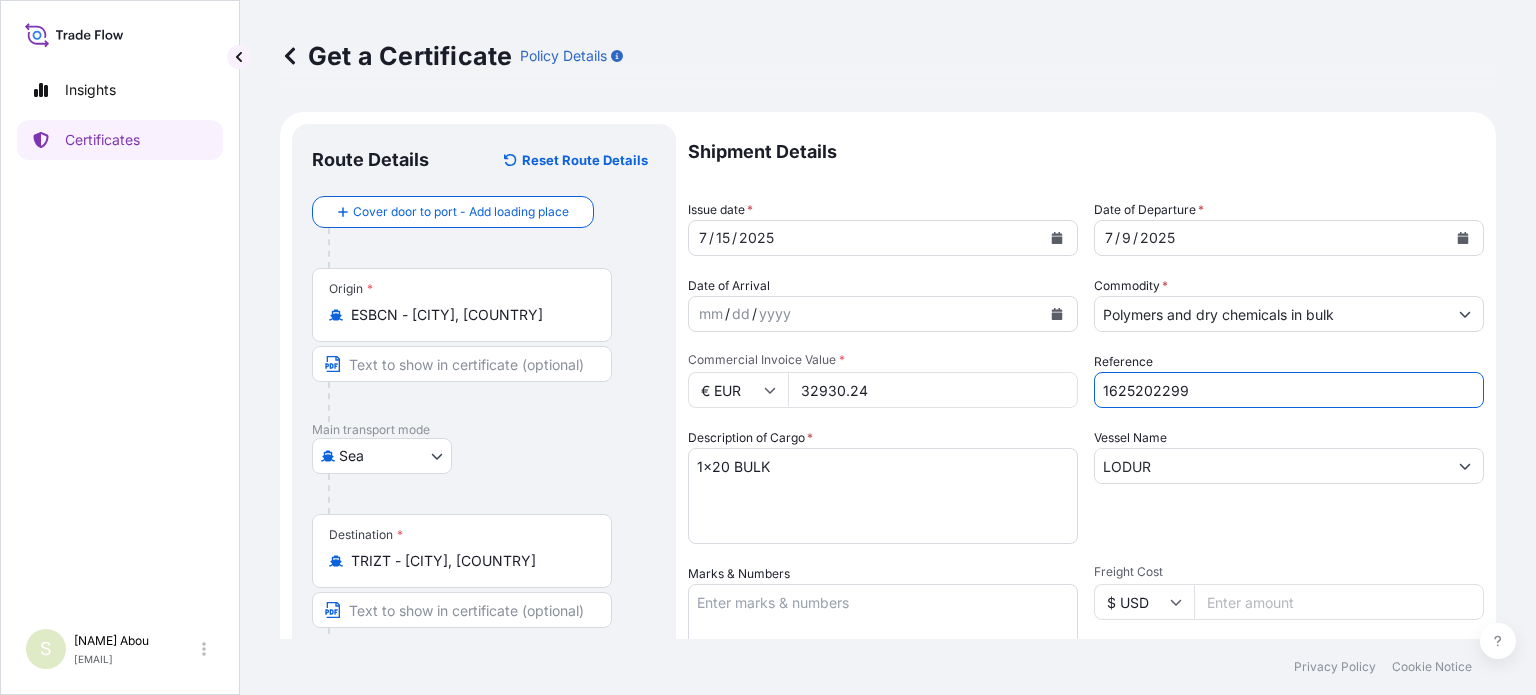 type on "1625202299" 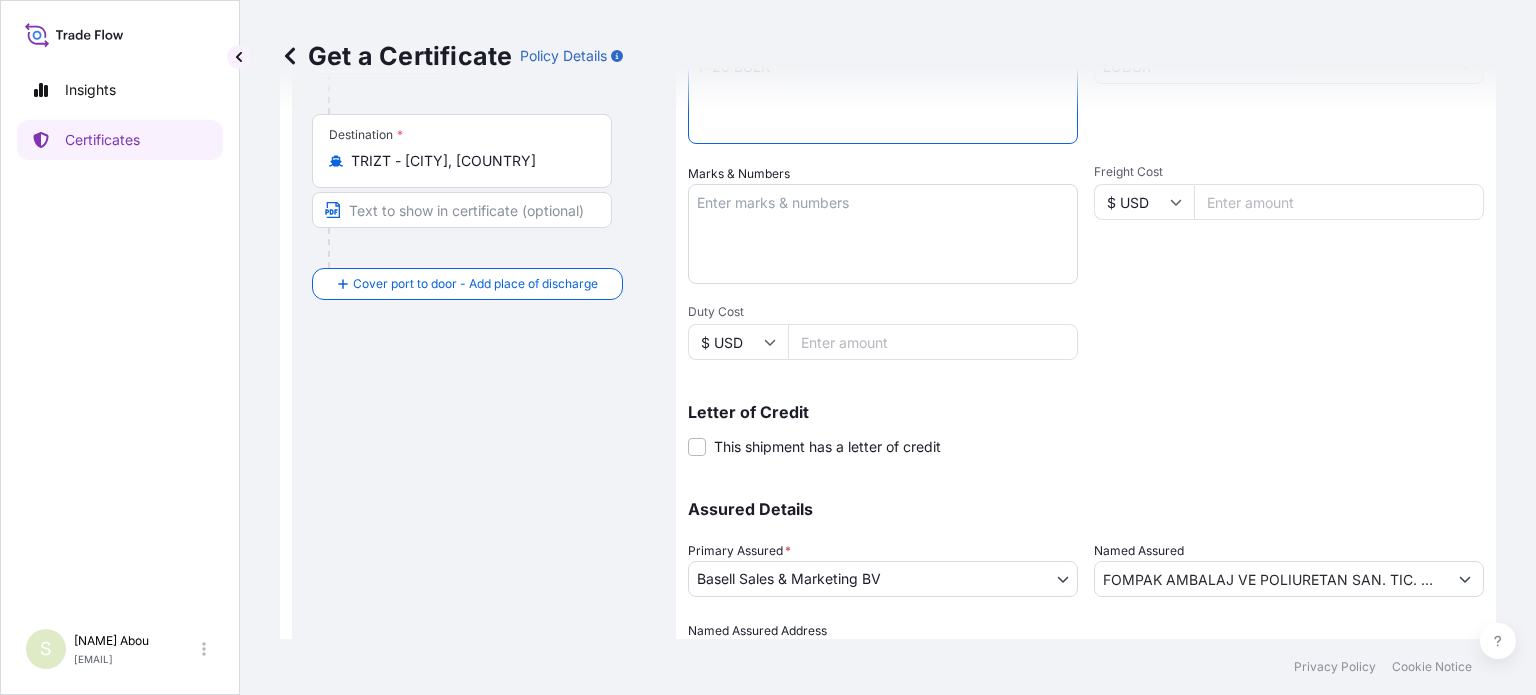 scroll, scrollTop: 500, scrollLeft: 0, axis: vertical 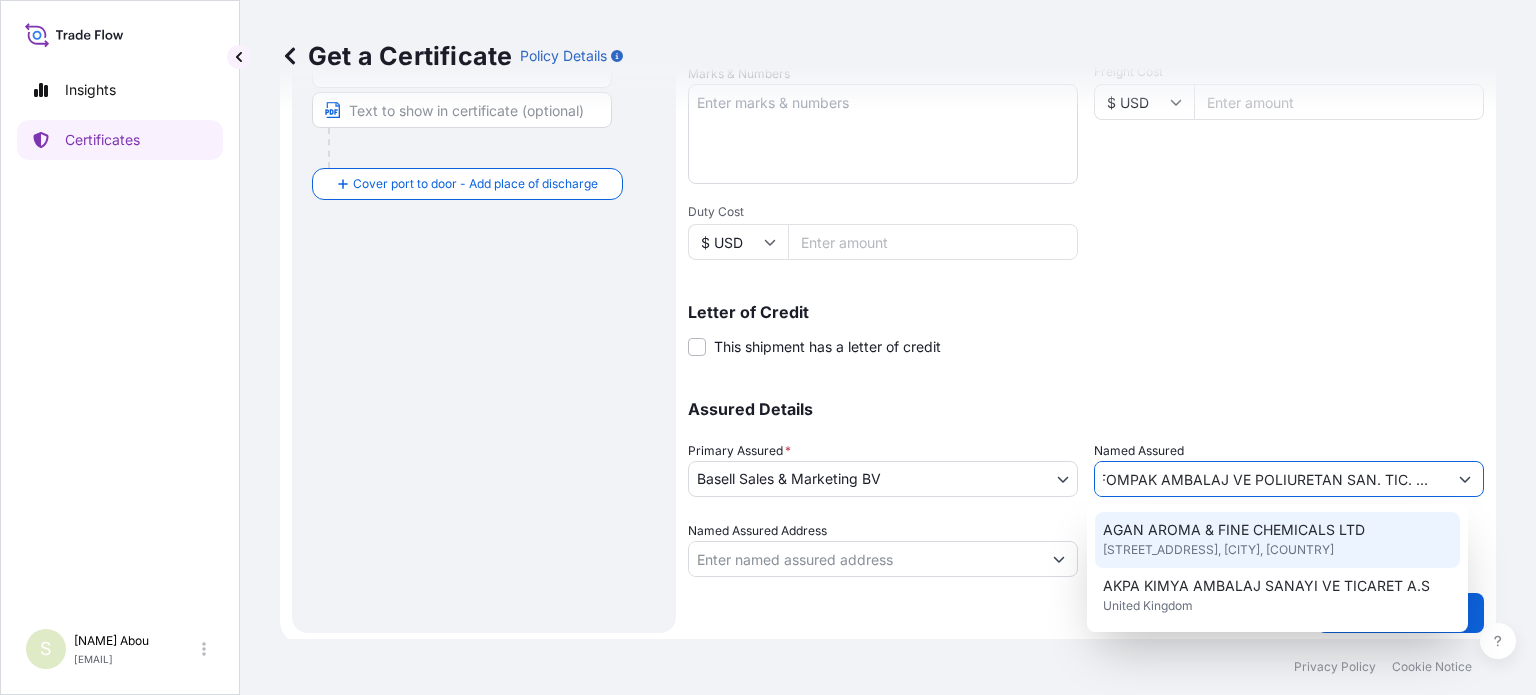 drag, startPoint x: 1098, startPoint y: 475, endPoint x: 1540, endPoint y: 504, distance: 442.95035 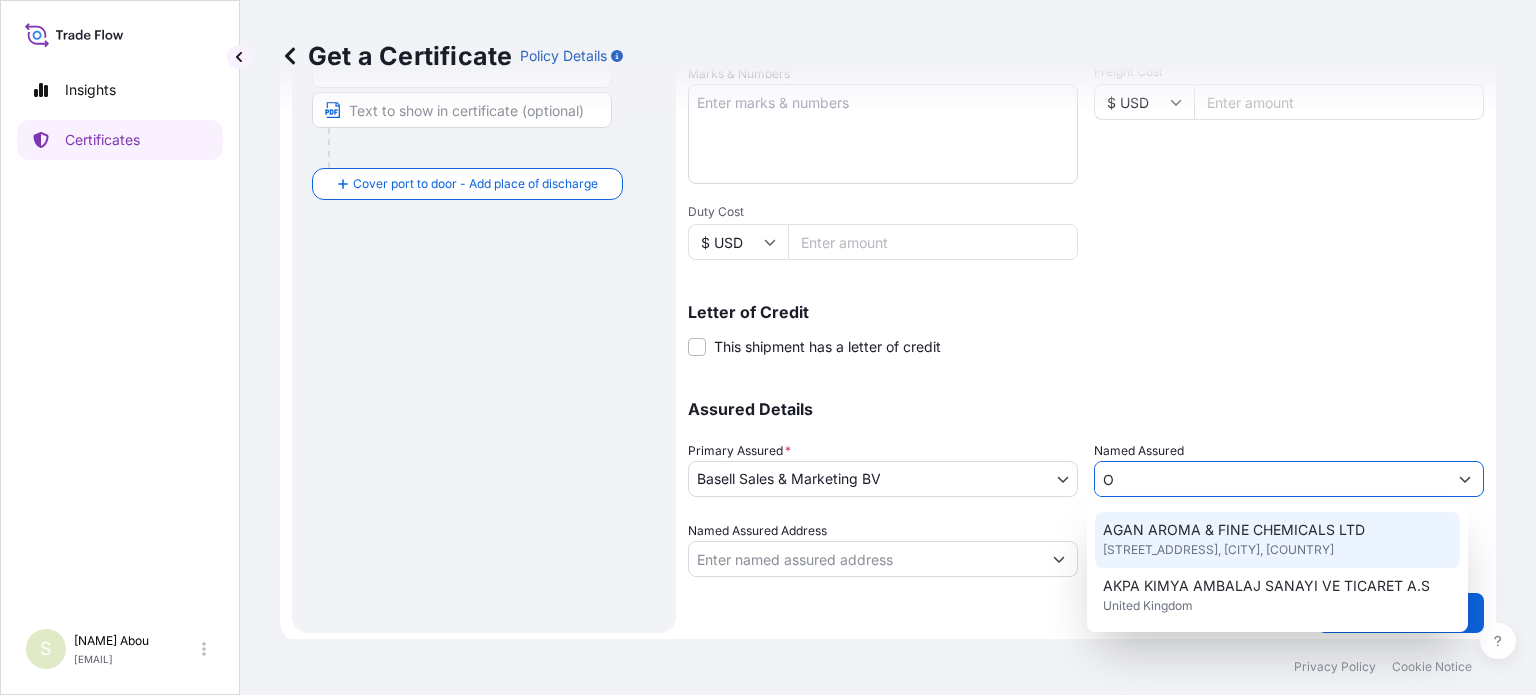 scroll, scrollTop: 0, scrollLeft: 0, axis: both 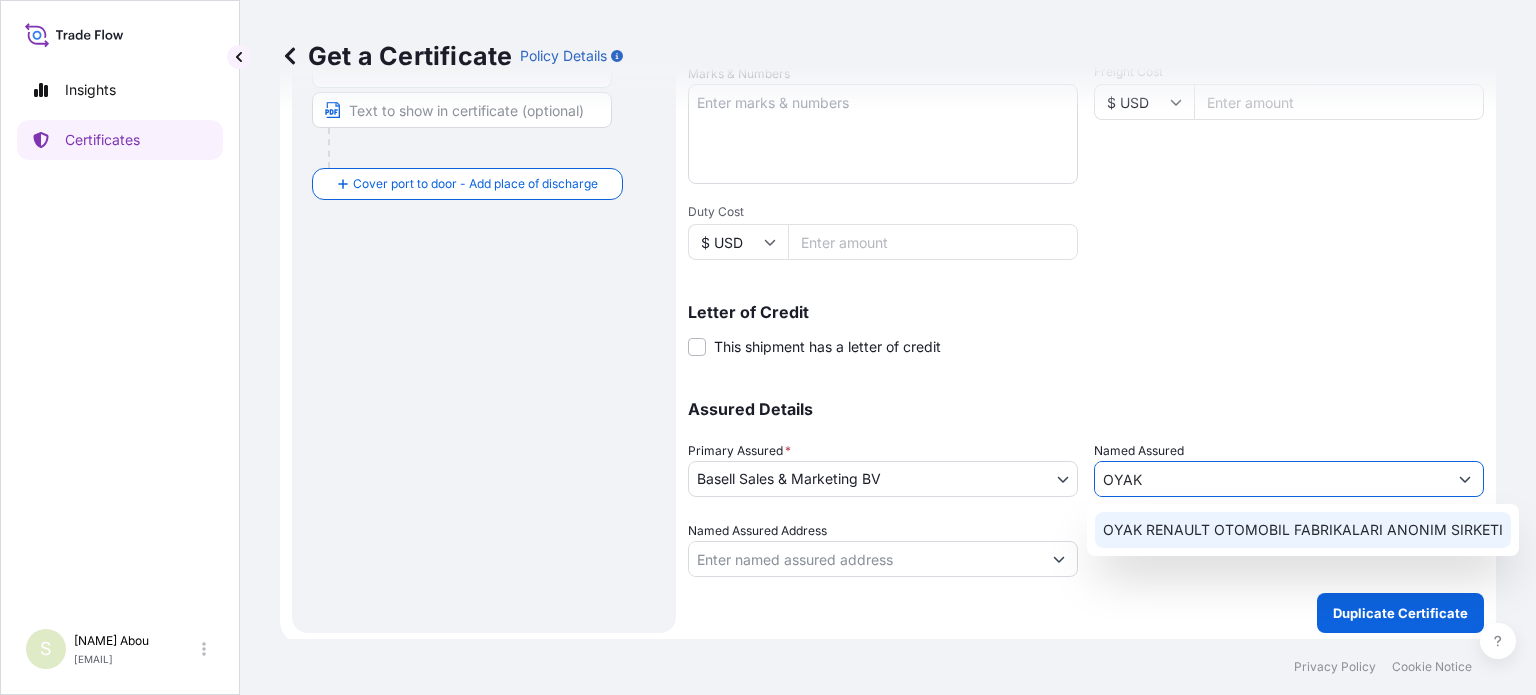click on "OYAK RENAULT OTOMOBIL FABRIKALARI ANONIM SIRKETI" at bounding box center [1303, 530] 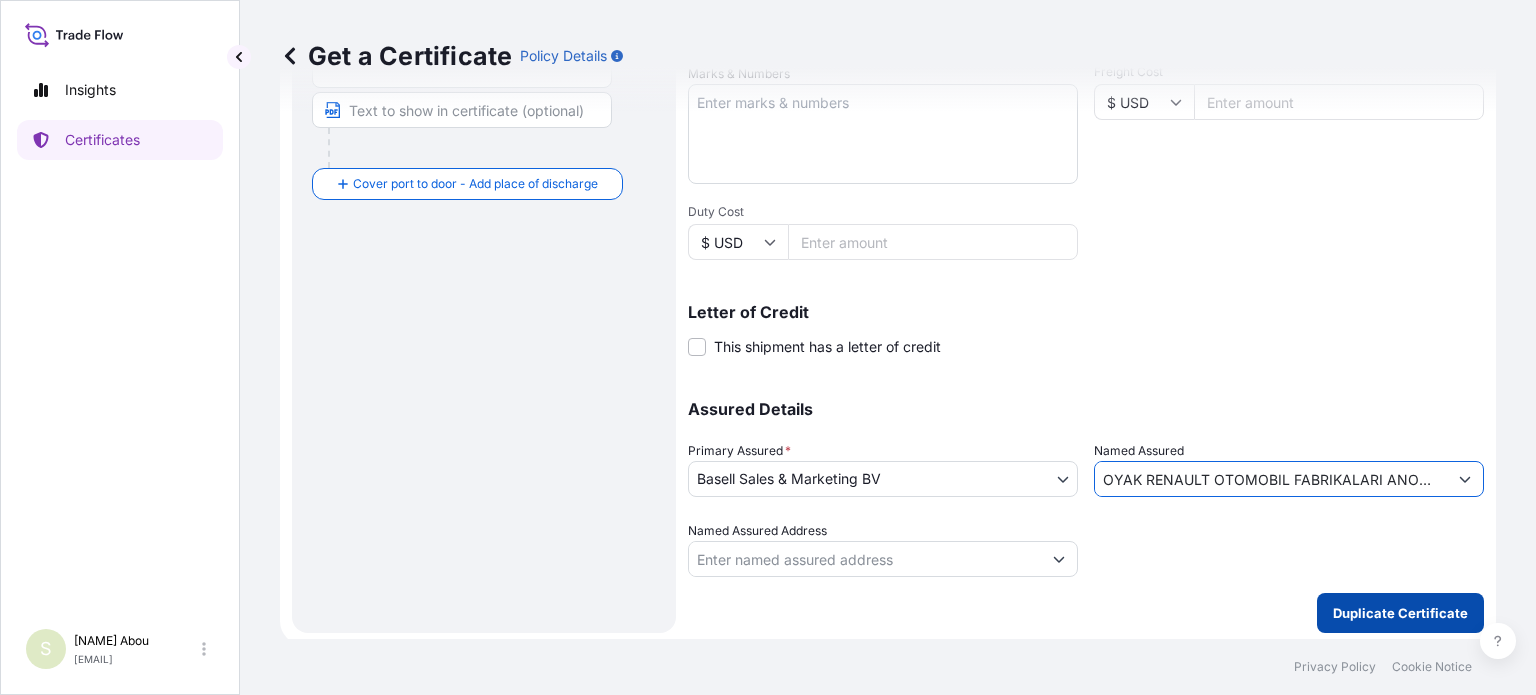type on "OYAK RENAULT OTOMOBIL FABRIKALARI ANONIM SIRKETI" 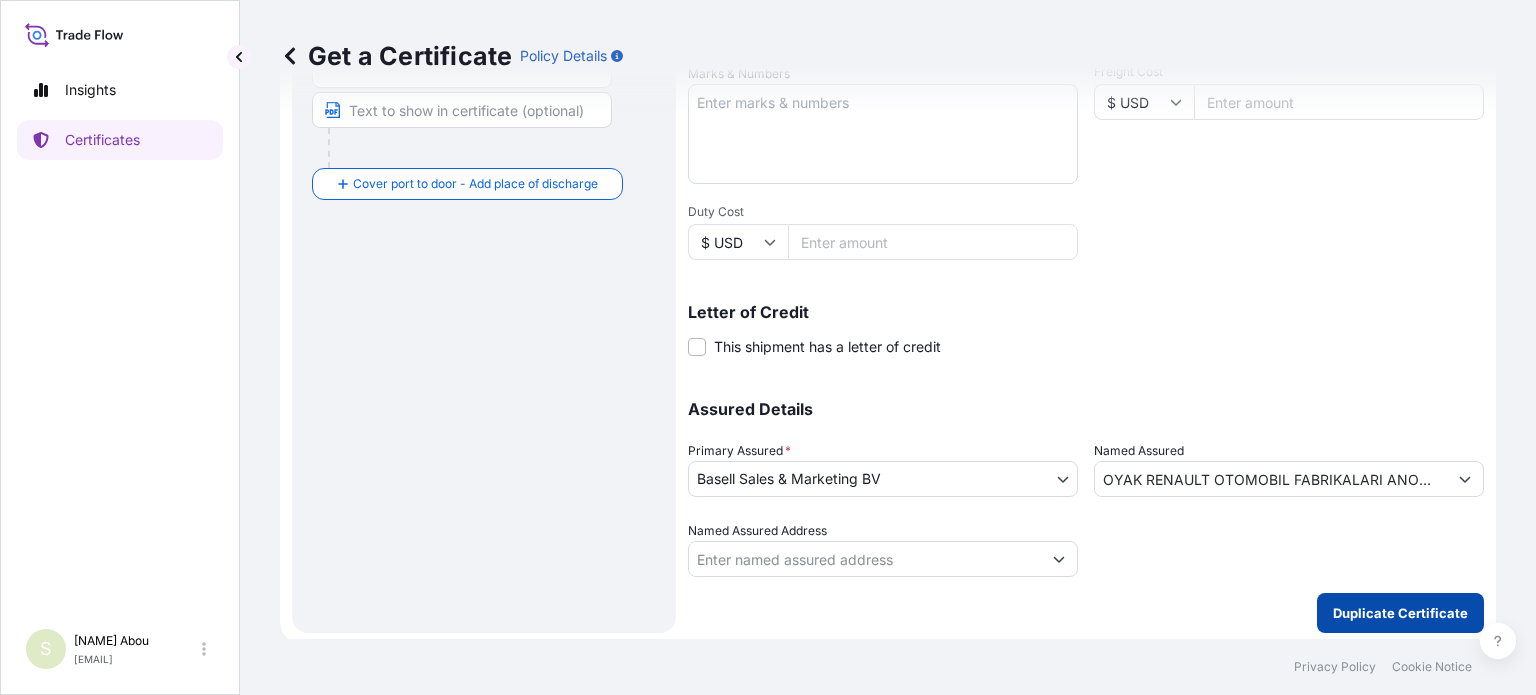 click on "Duplicate Certificate" at bounding box center [1400, 613] 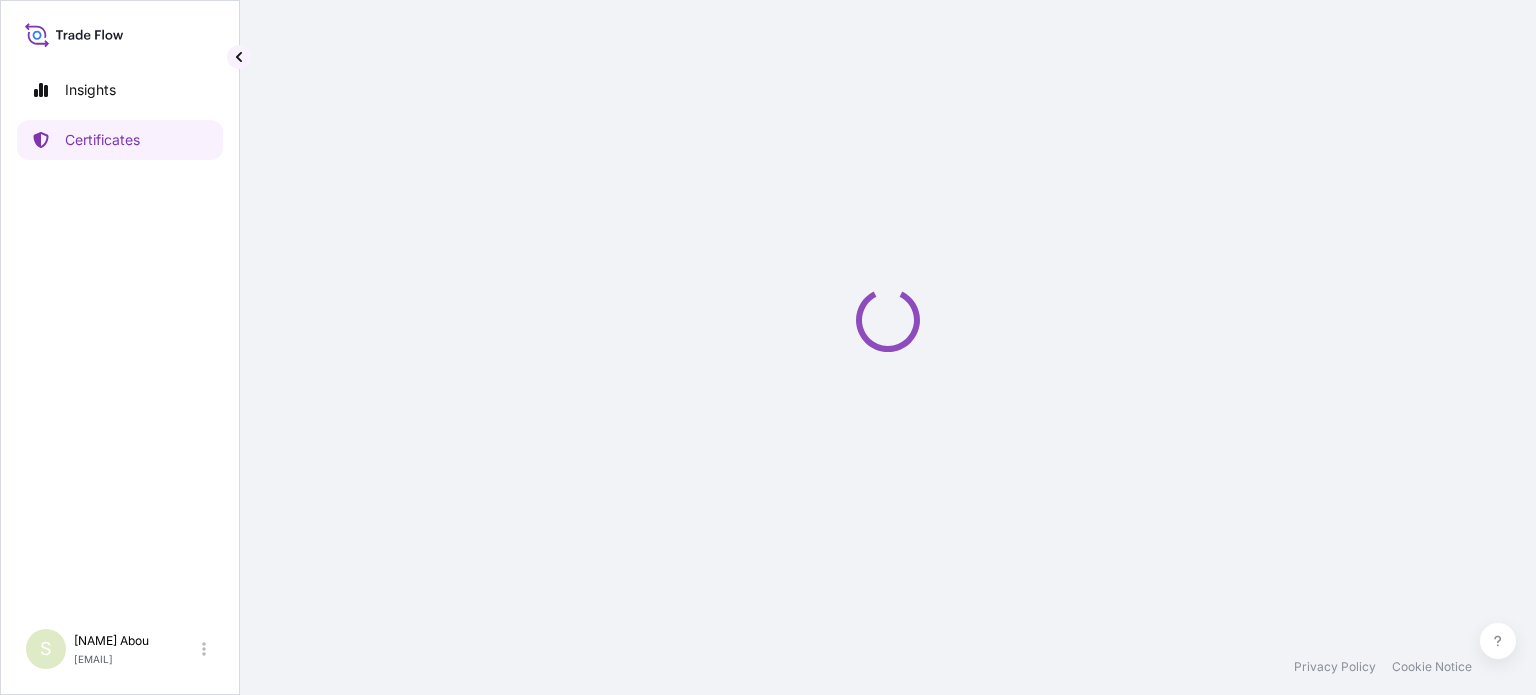scroll, scrollTop: 0, scrollLeft: 0, axis: both 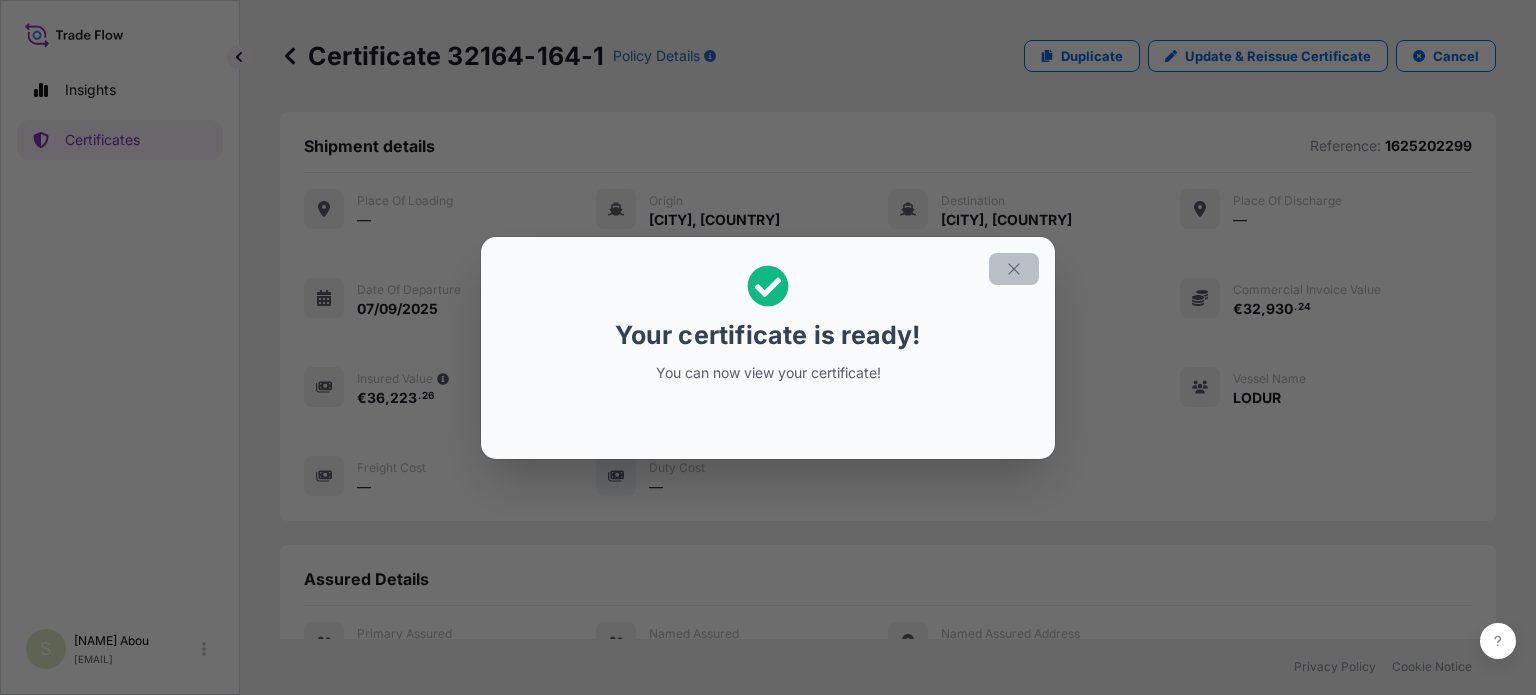 click 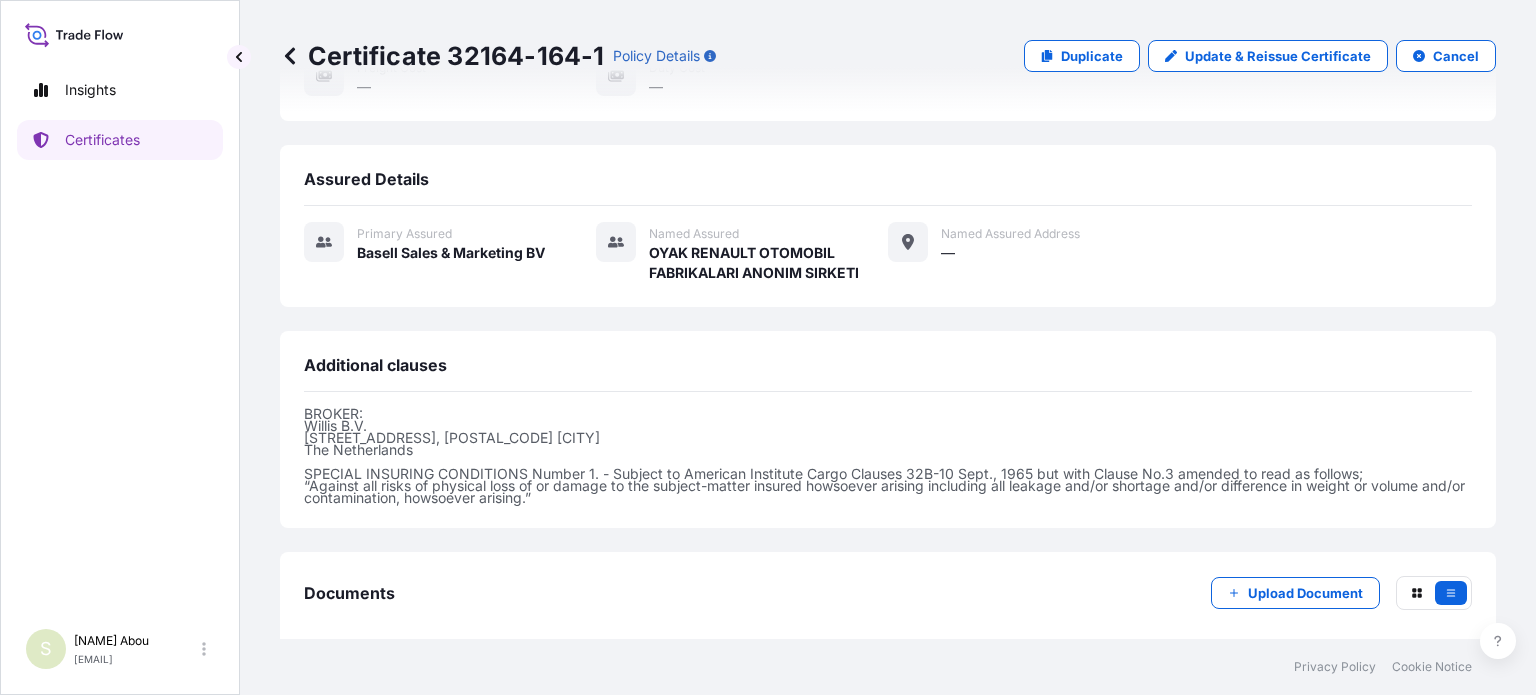 scroll, scrollTop: 493, scrollLeft: 0, axis: vertical 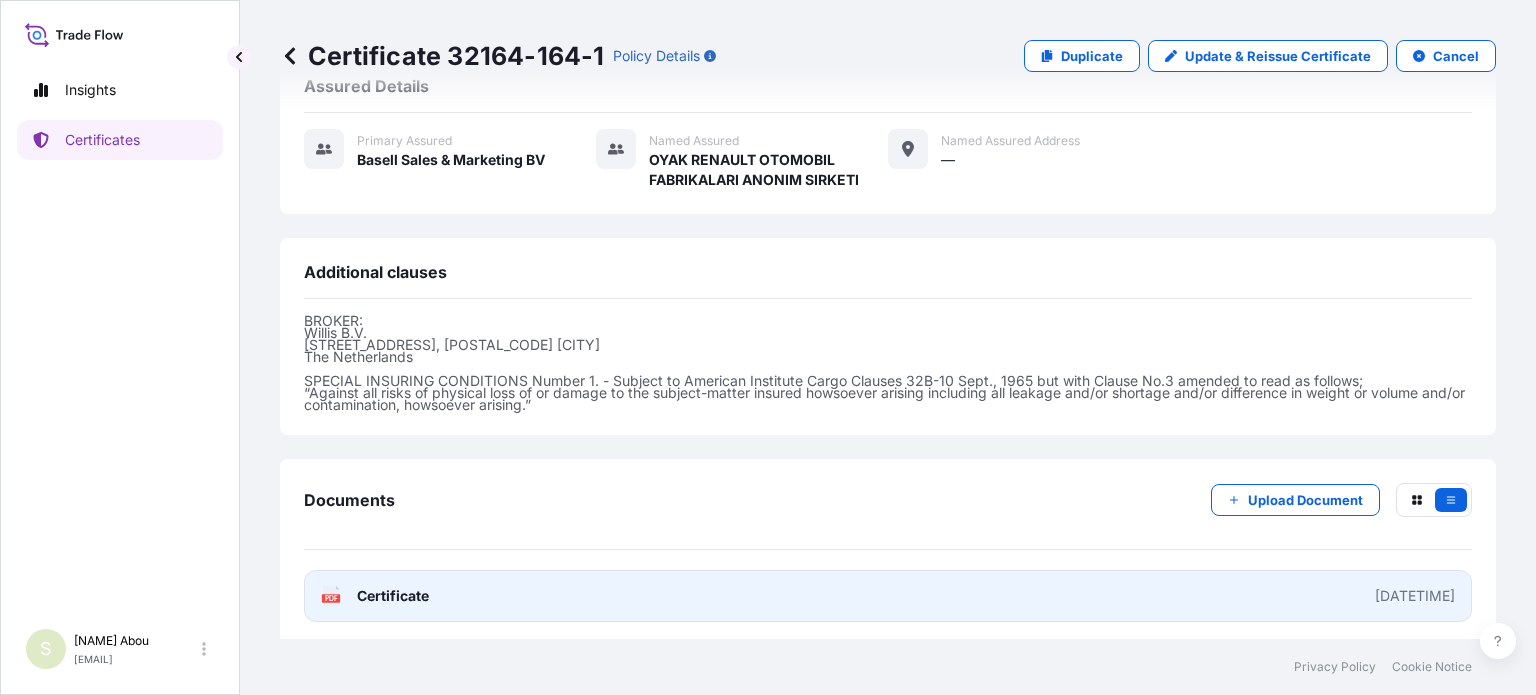 click on "PDF Certificate [DATE]" at bounding box center [888, 596] 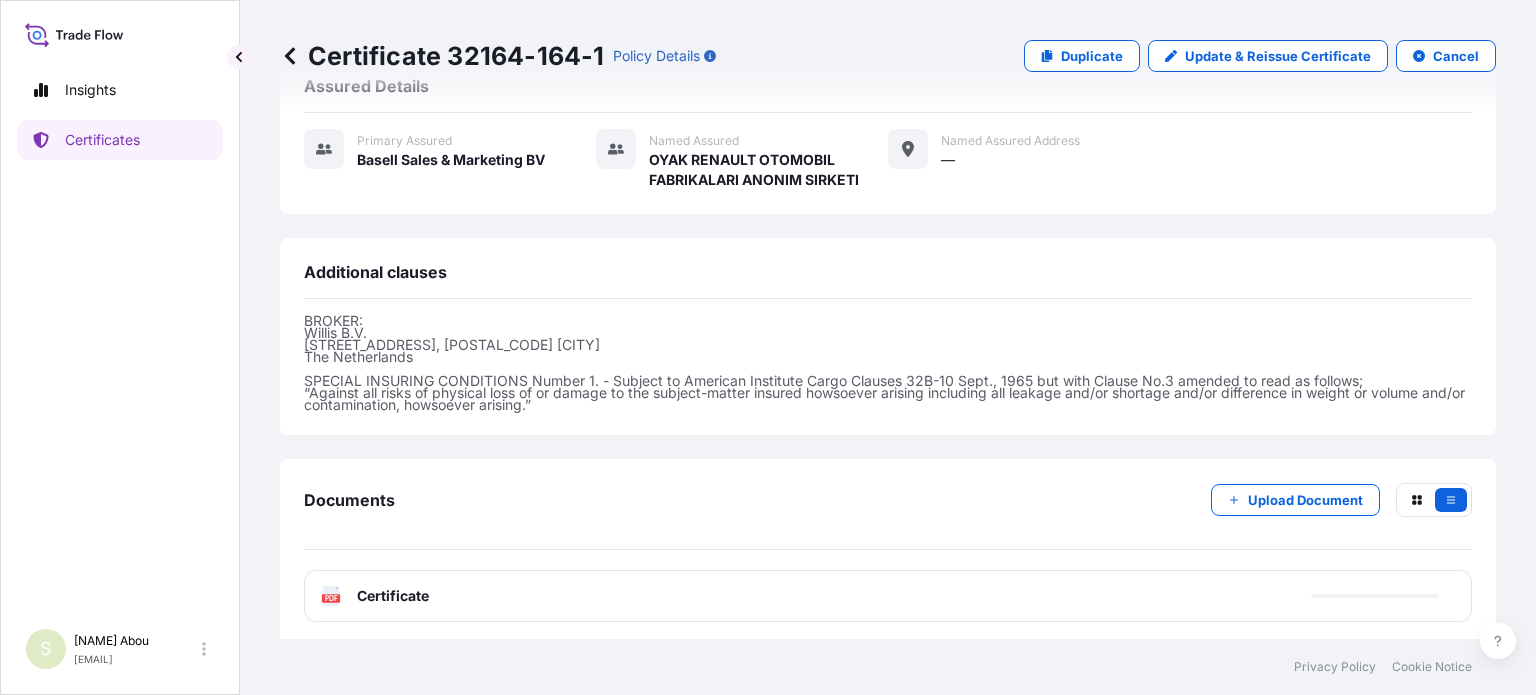 click on "Certificate [NUMBER] Policy Details Duplicate Update & Reissue Certificate Cancel" at bounding box center (888, 56) 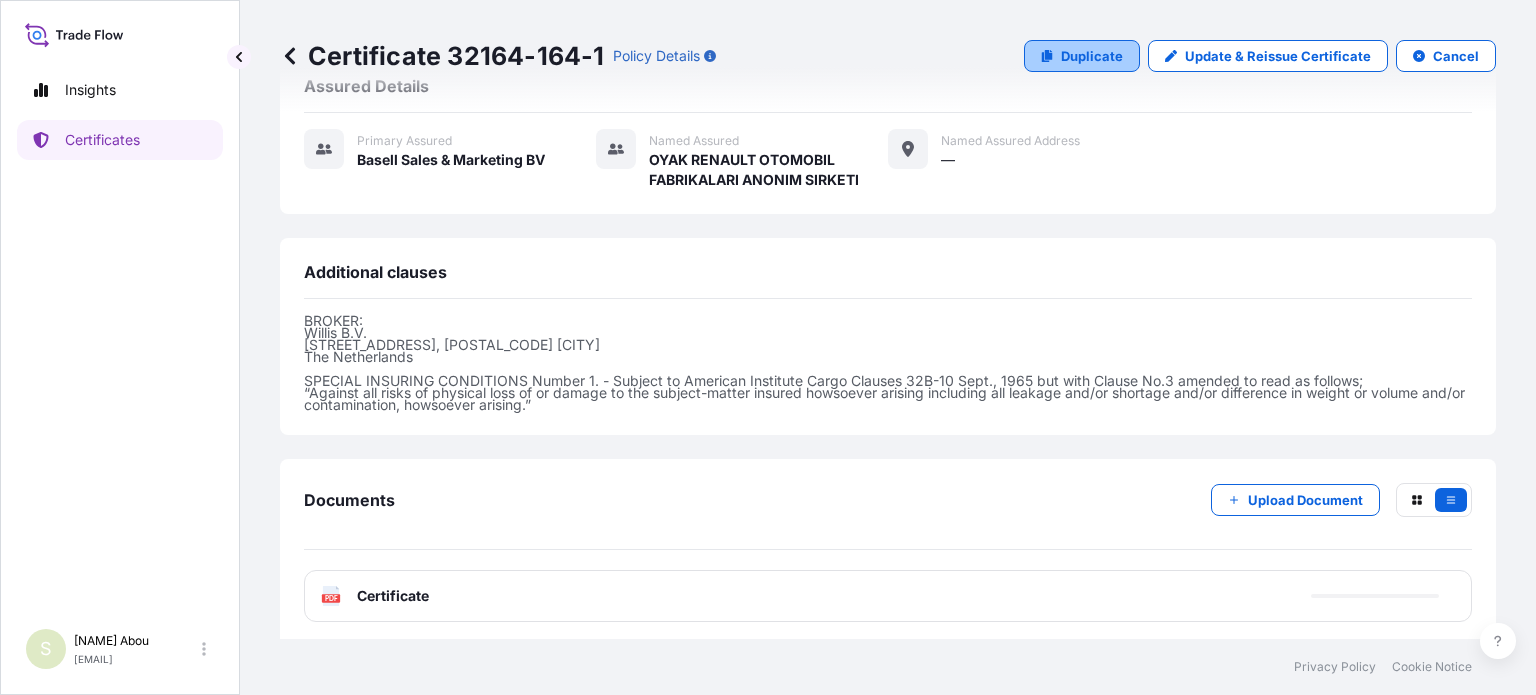 click on "Duplicate" at bounding box center (1092, 56) 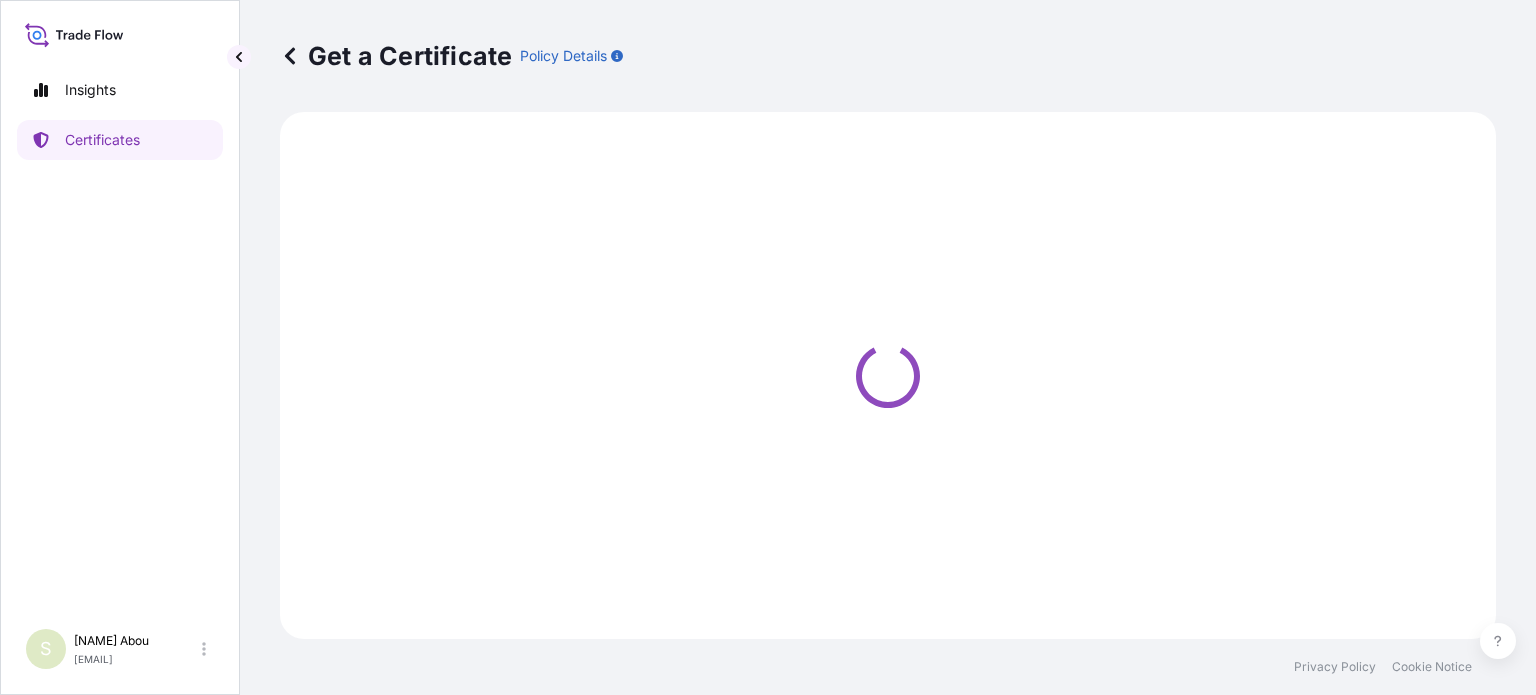 select on "Sea" 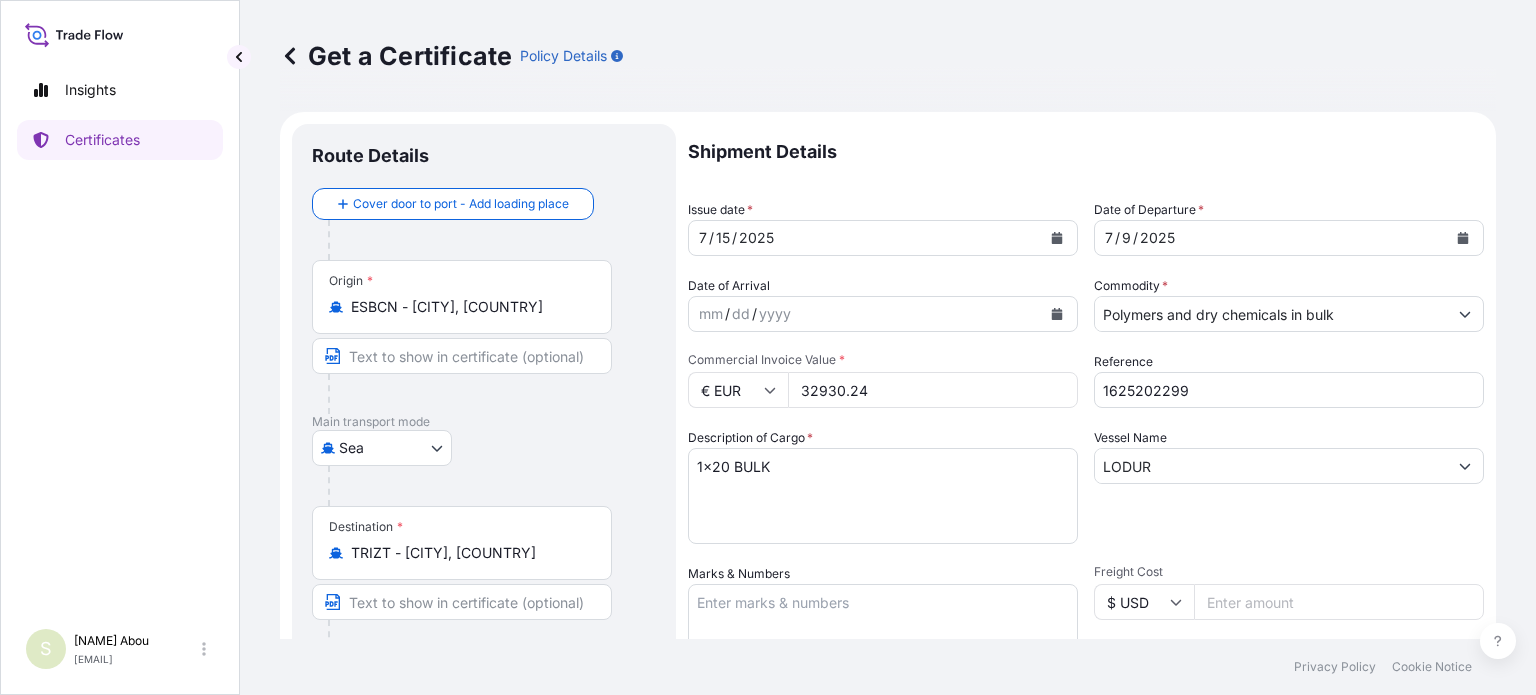 click at bounding box center (1463, 238) 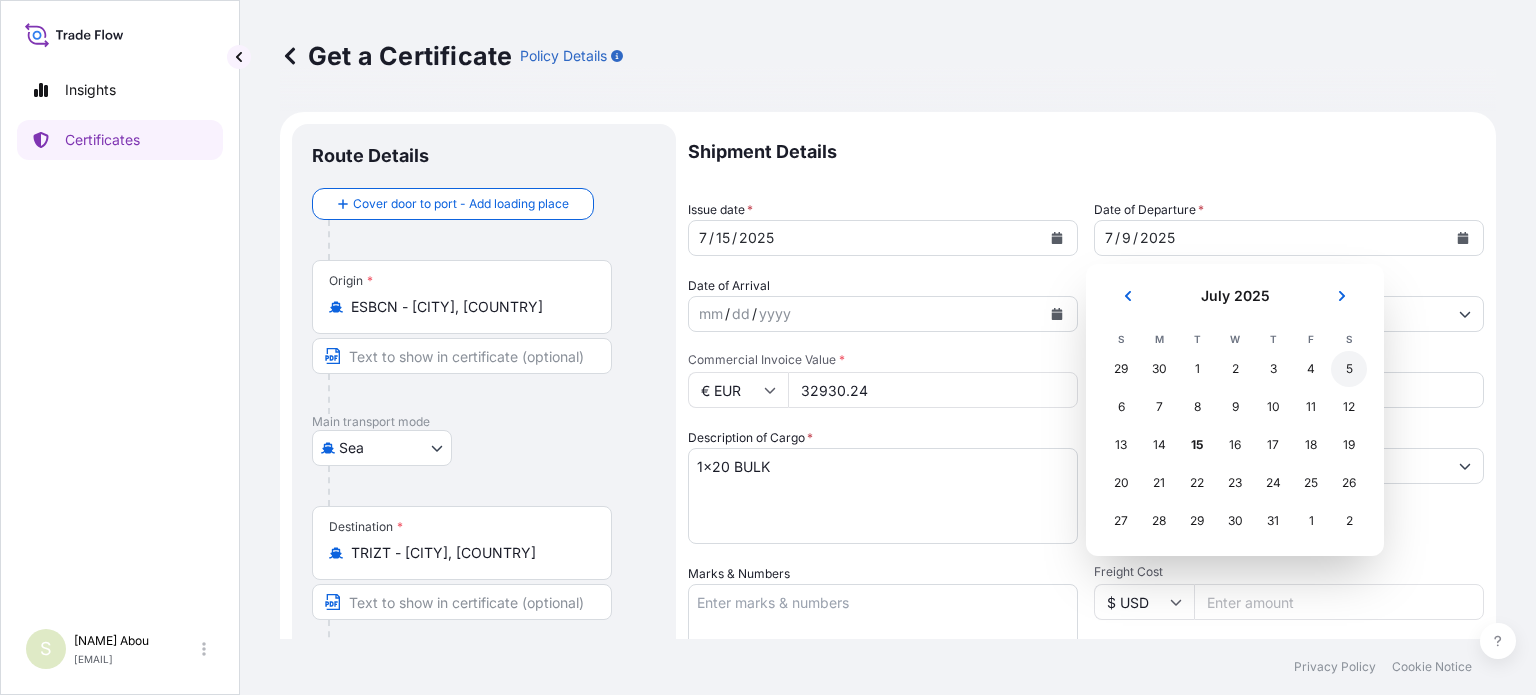 click on "5" at bounding box center (1349, 369) 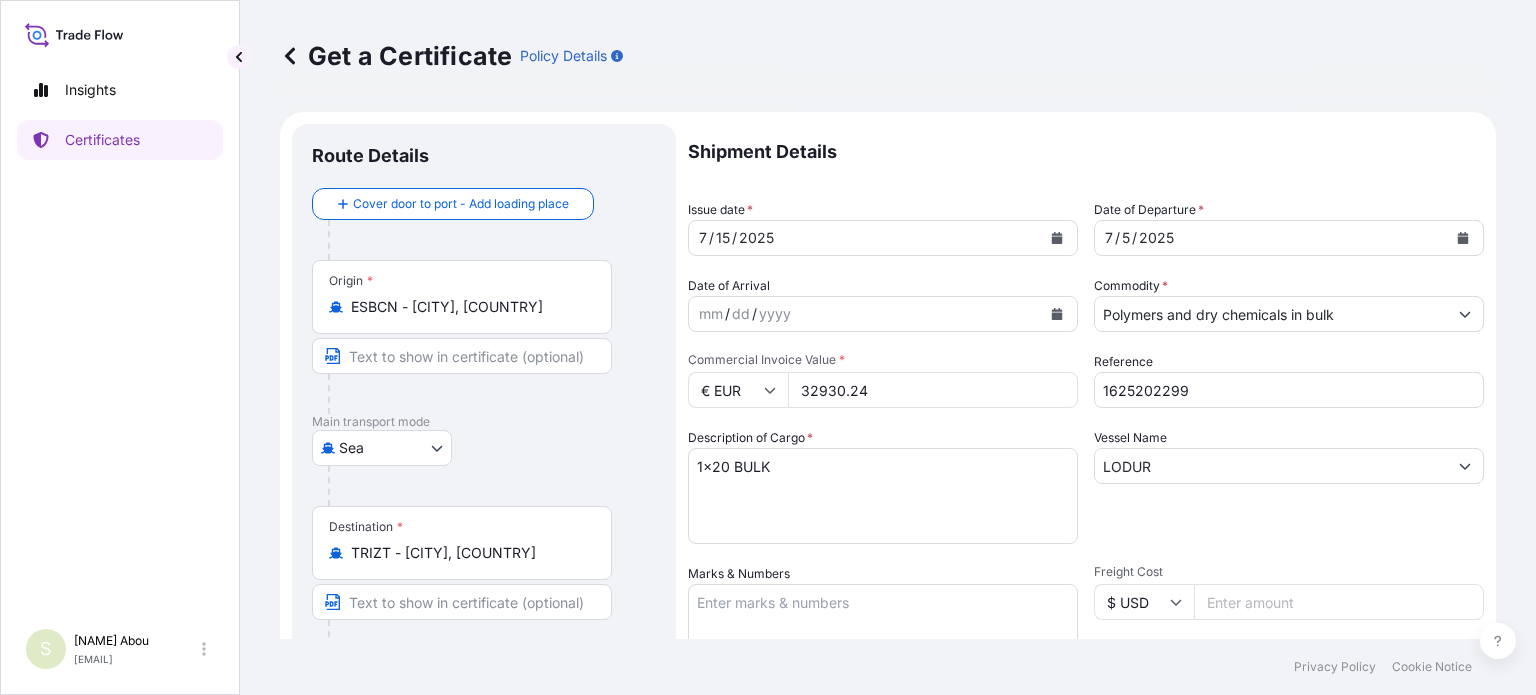 drag, startPoint x: 900, startPoint y: 396, endPoint x: 762, endPoint y: 411, distance: 138.81282 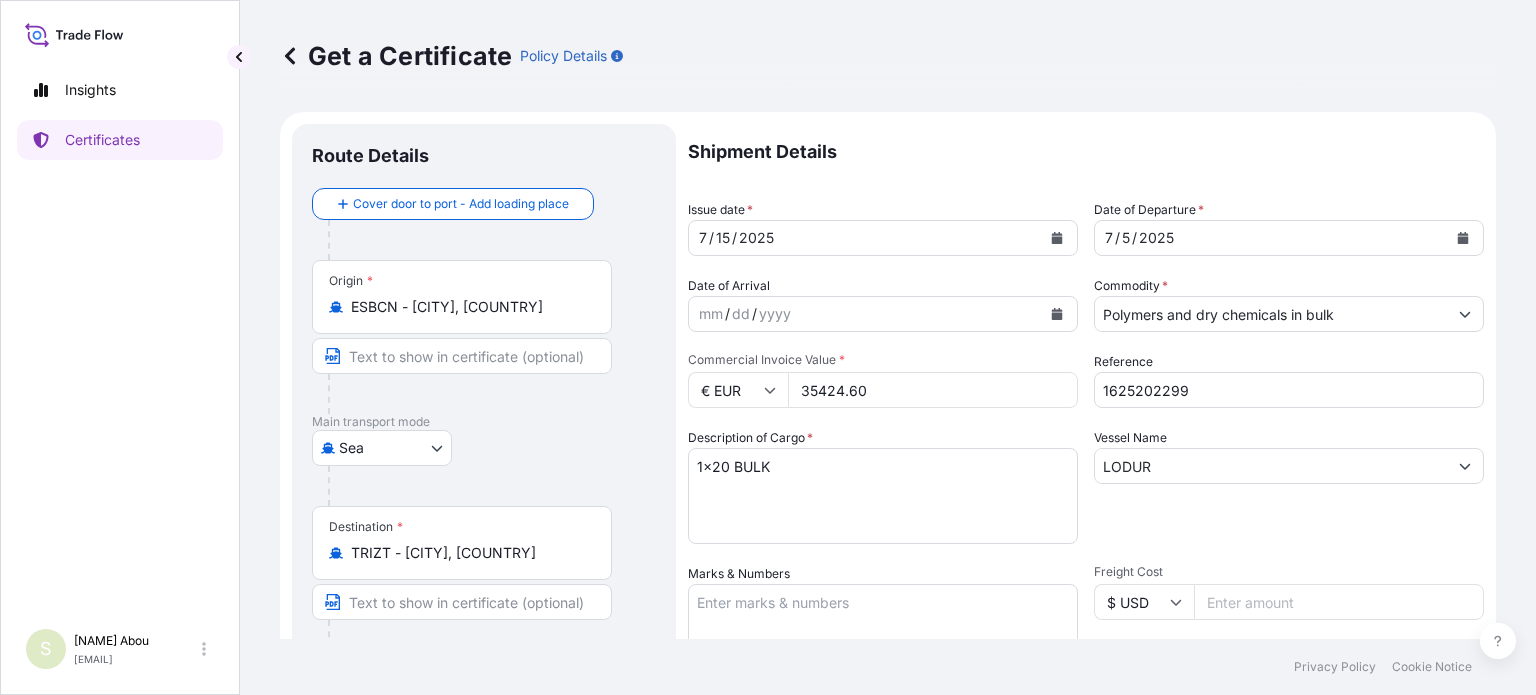 type on "35424.60" 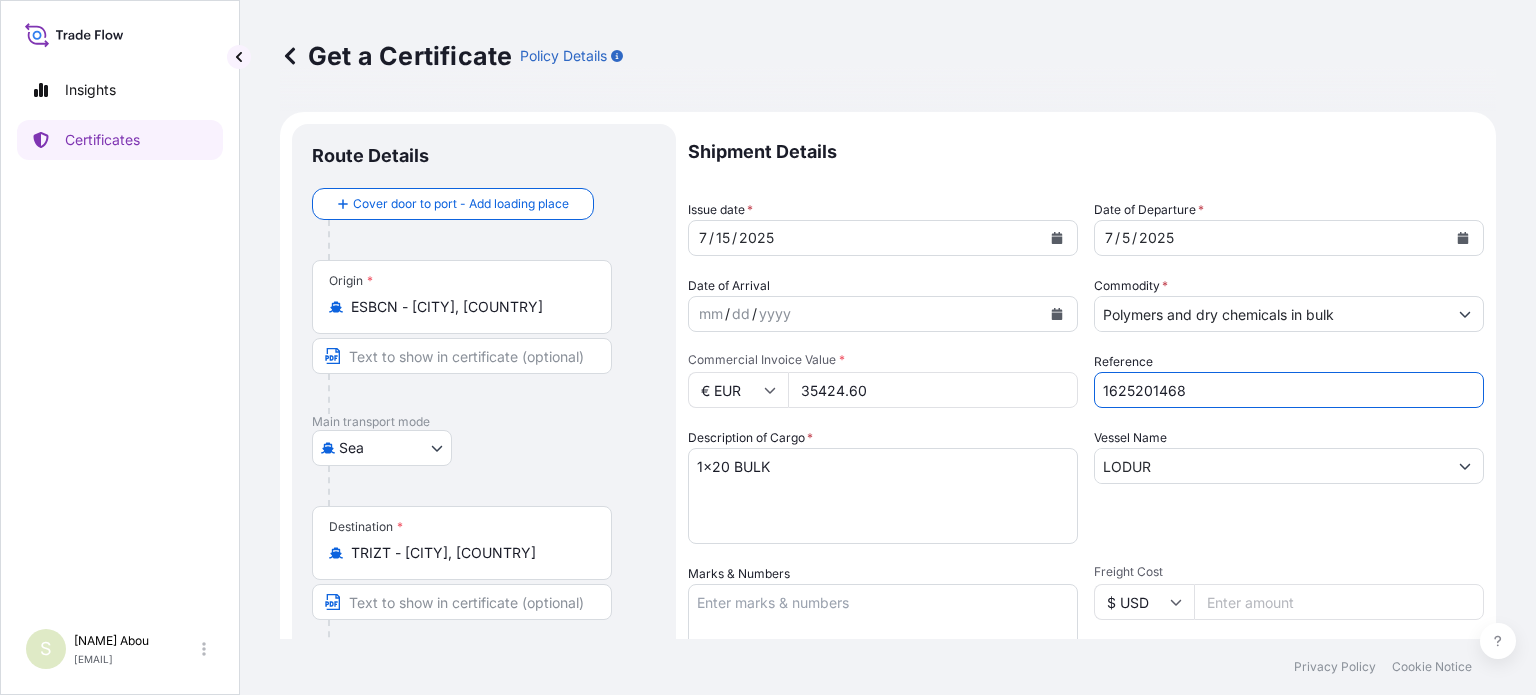 type on "1625201468" 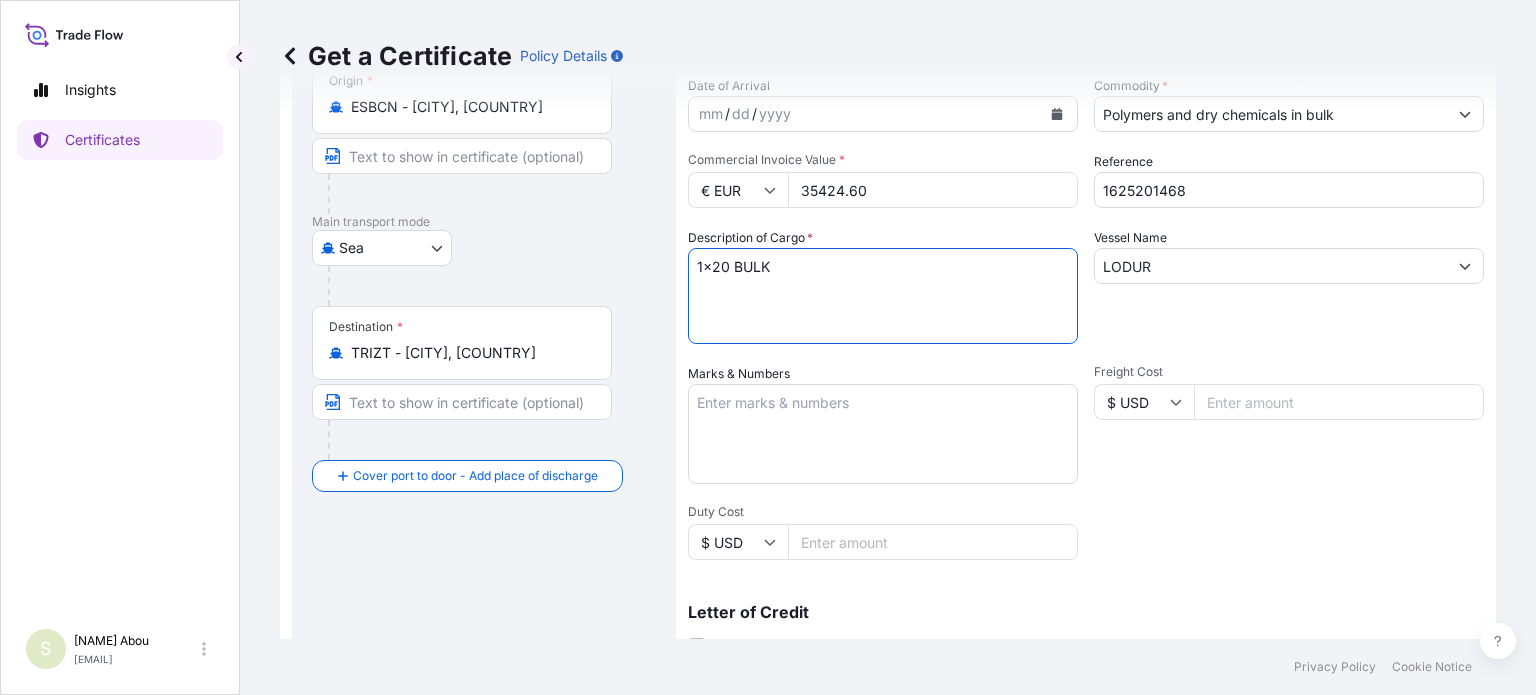 scroll, scrollTop: 300, scrollLeft: 0, axis: vertical 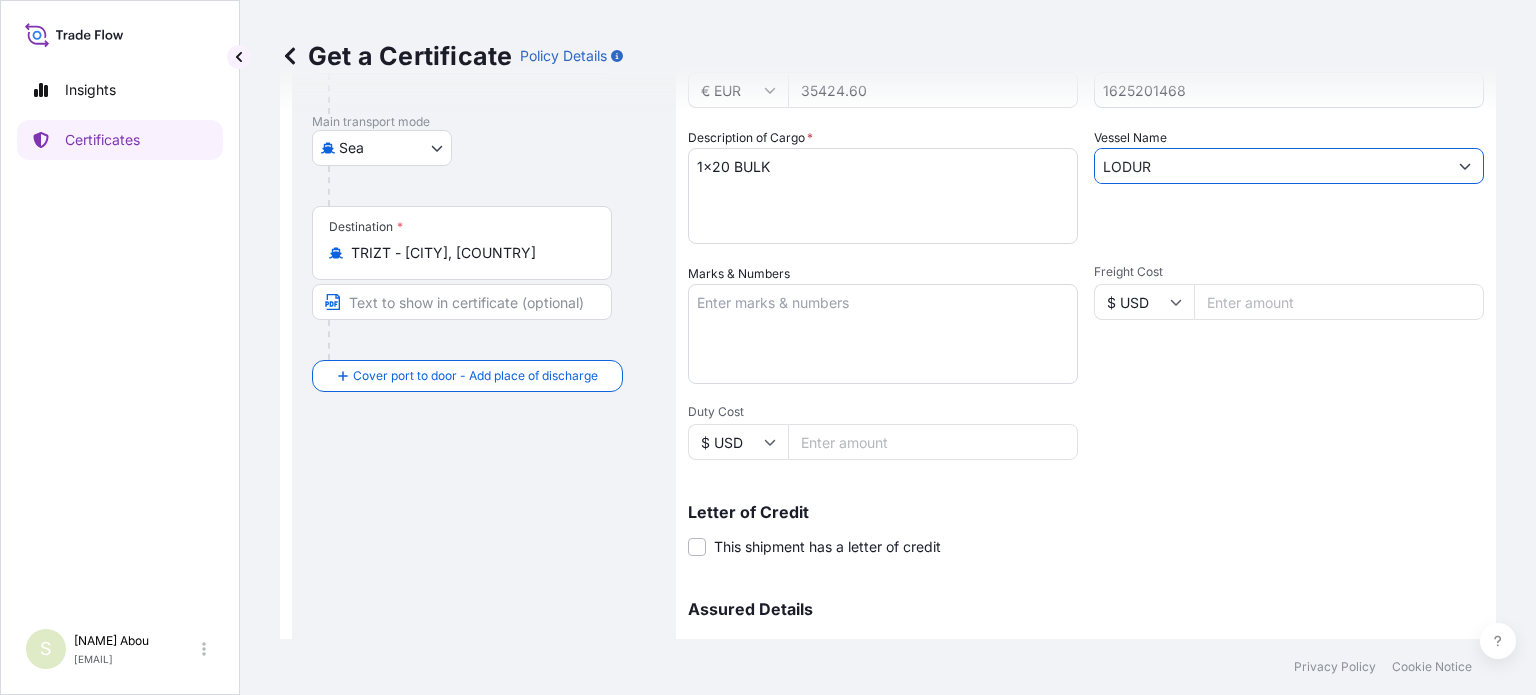 drag, startPoint x: 1180, startPoint y: 169, endPoint x: 1087, endPoint y: 168, distance: 93.00538 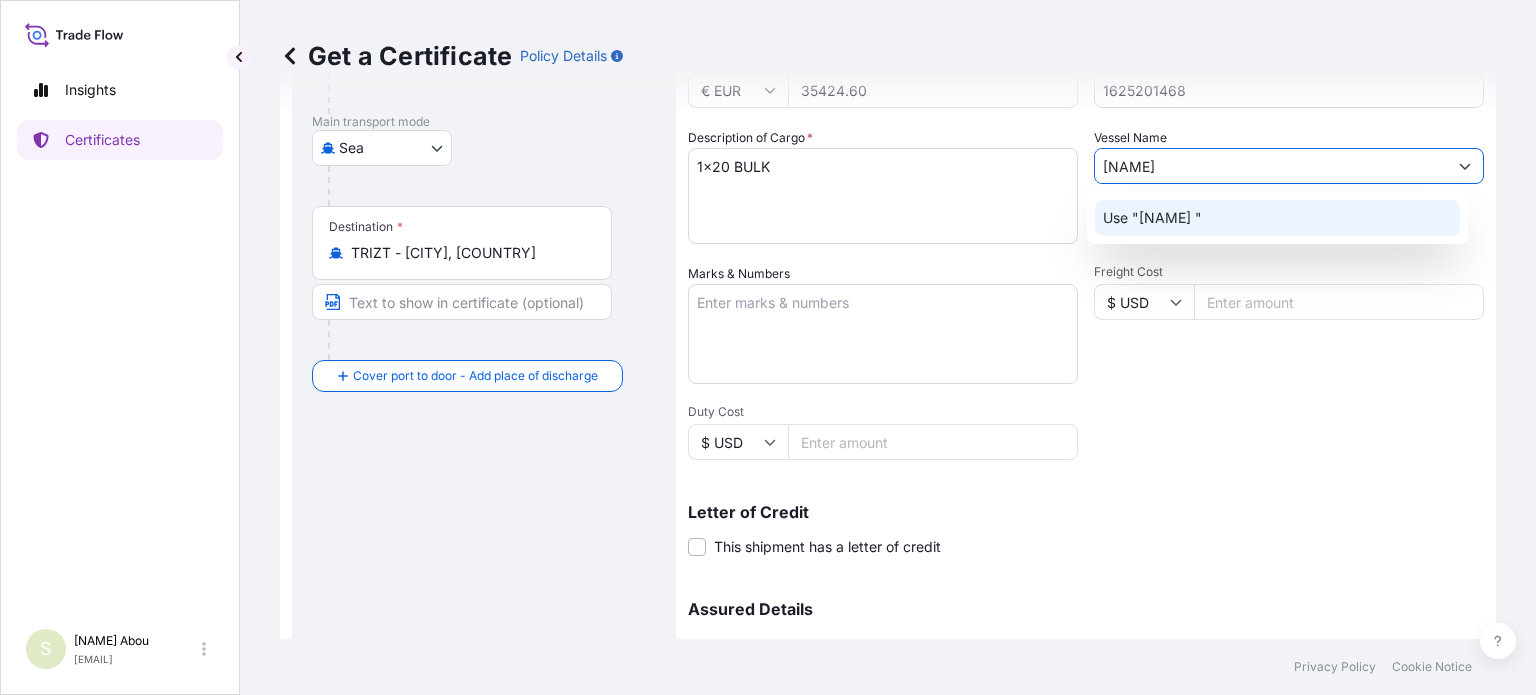 drag, startPoint x: 1194, startPoint y: 163, endPoint x: 1157, endPoint y: 165, distance: 37.054016 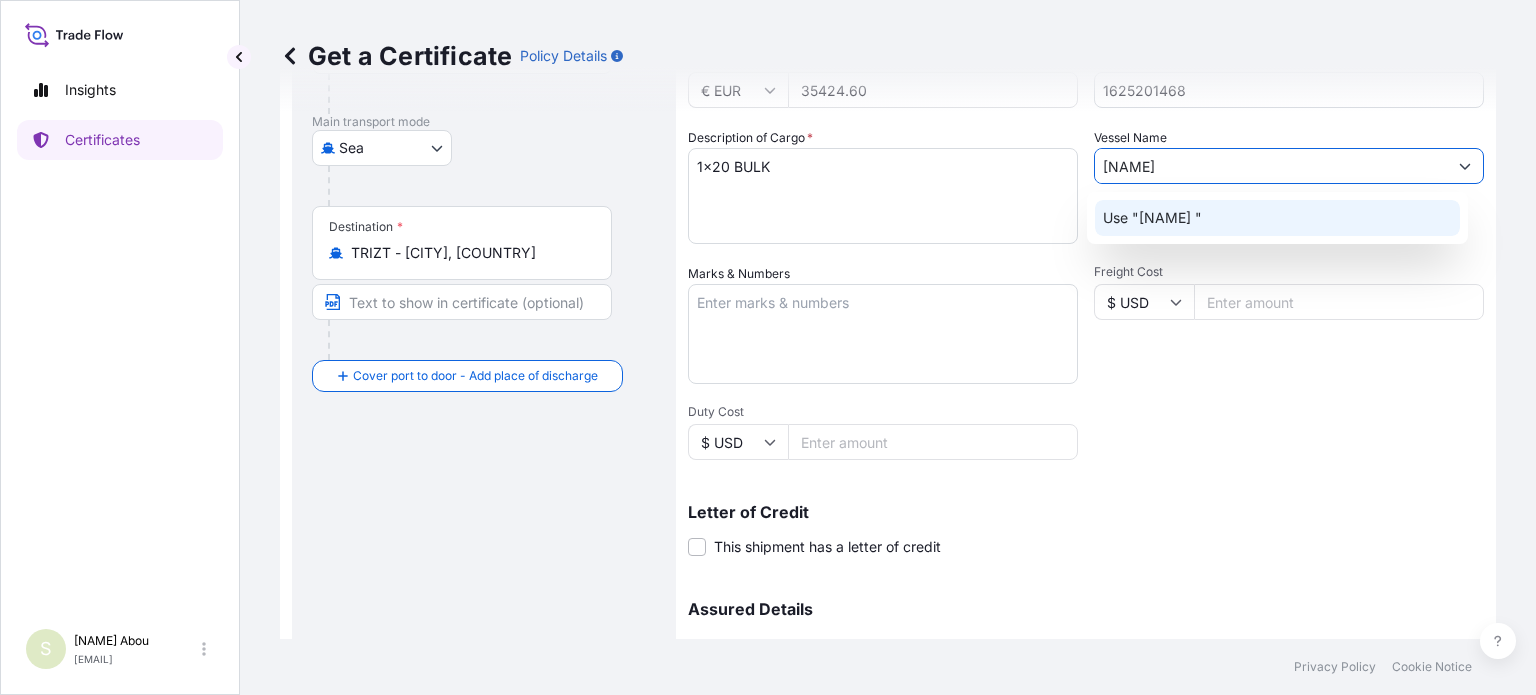 click on "[NAME]" 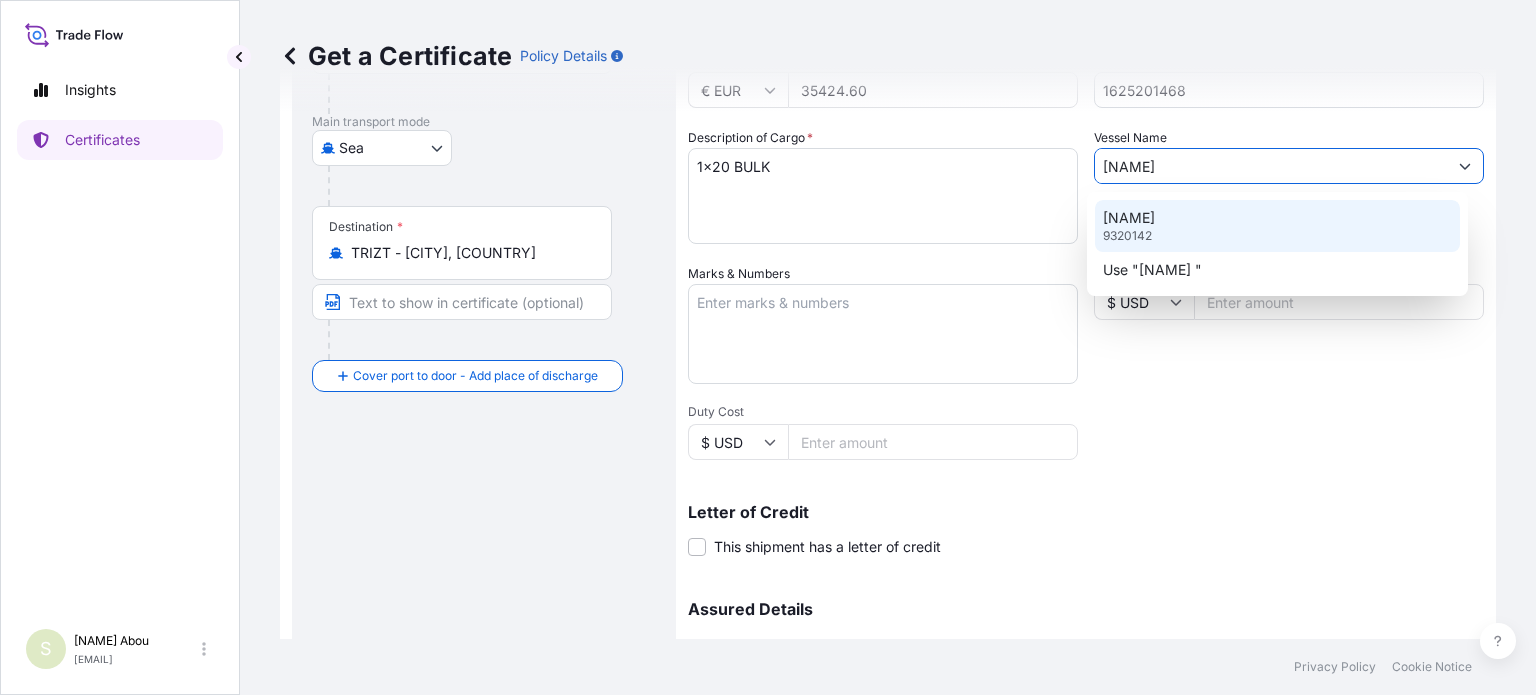 click on "[NAME] [NUMBER]" at bounding box center (1277, 226) 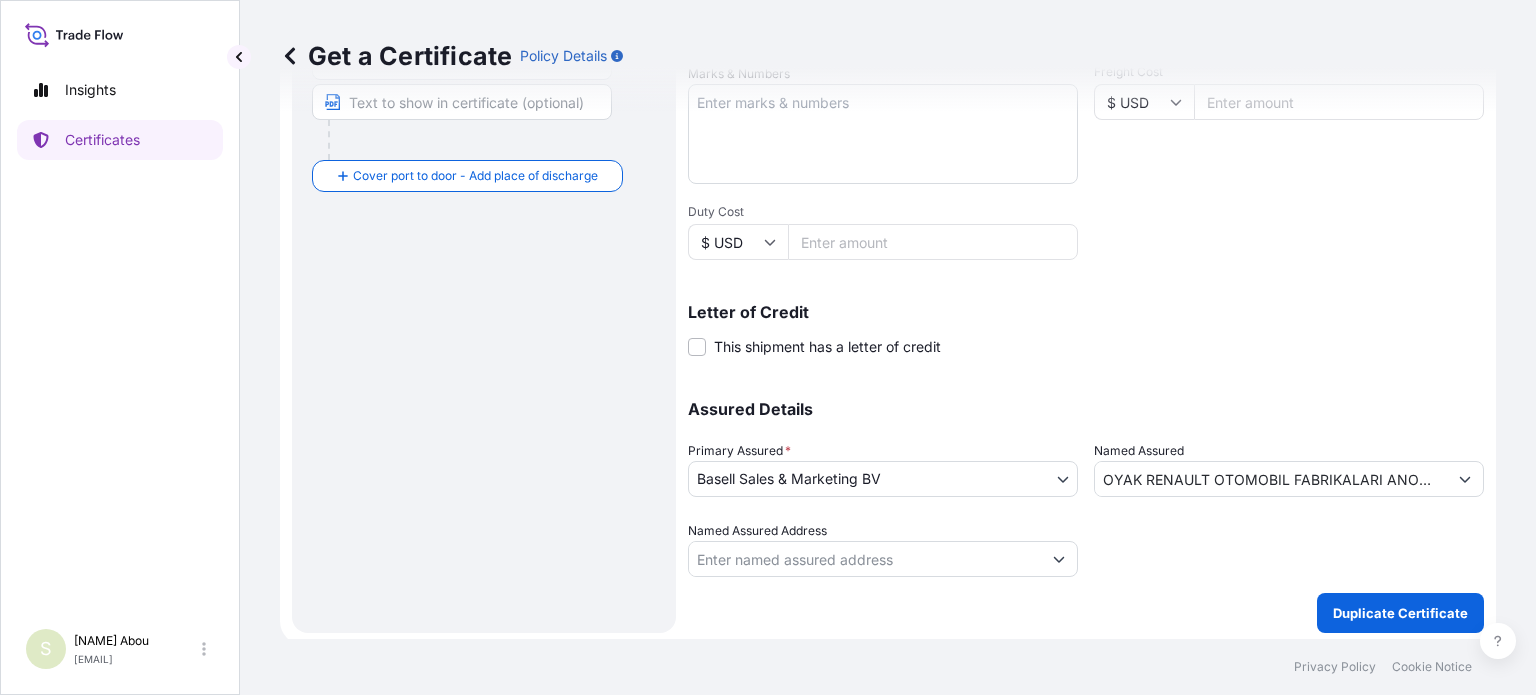 scroll, scrollTop: 504, scrollLeft: 0, axis: vertical 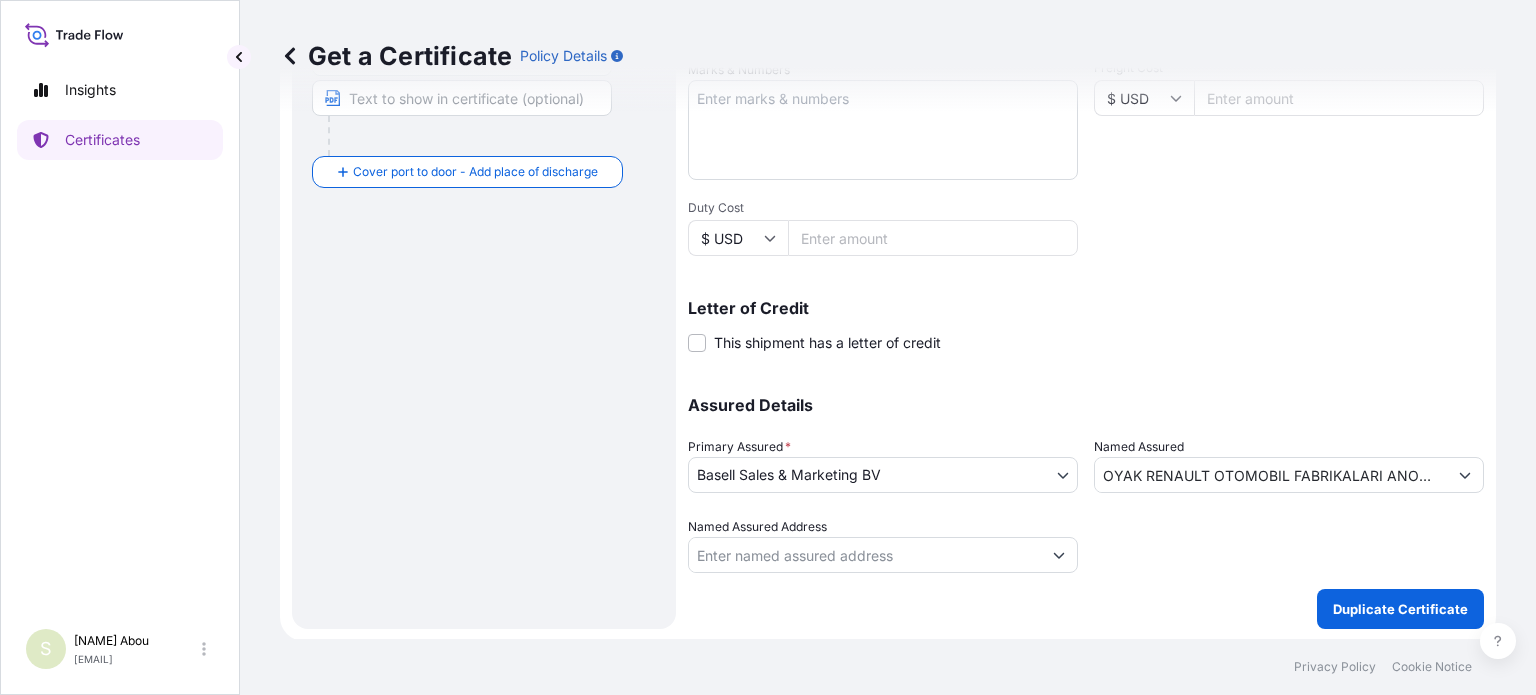 type on "[NAME]" 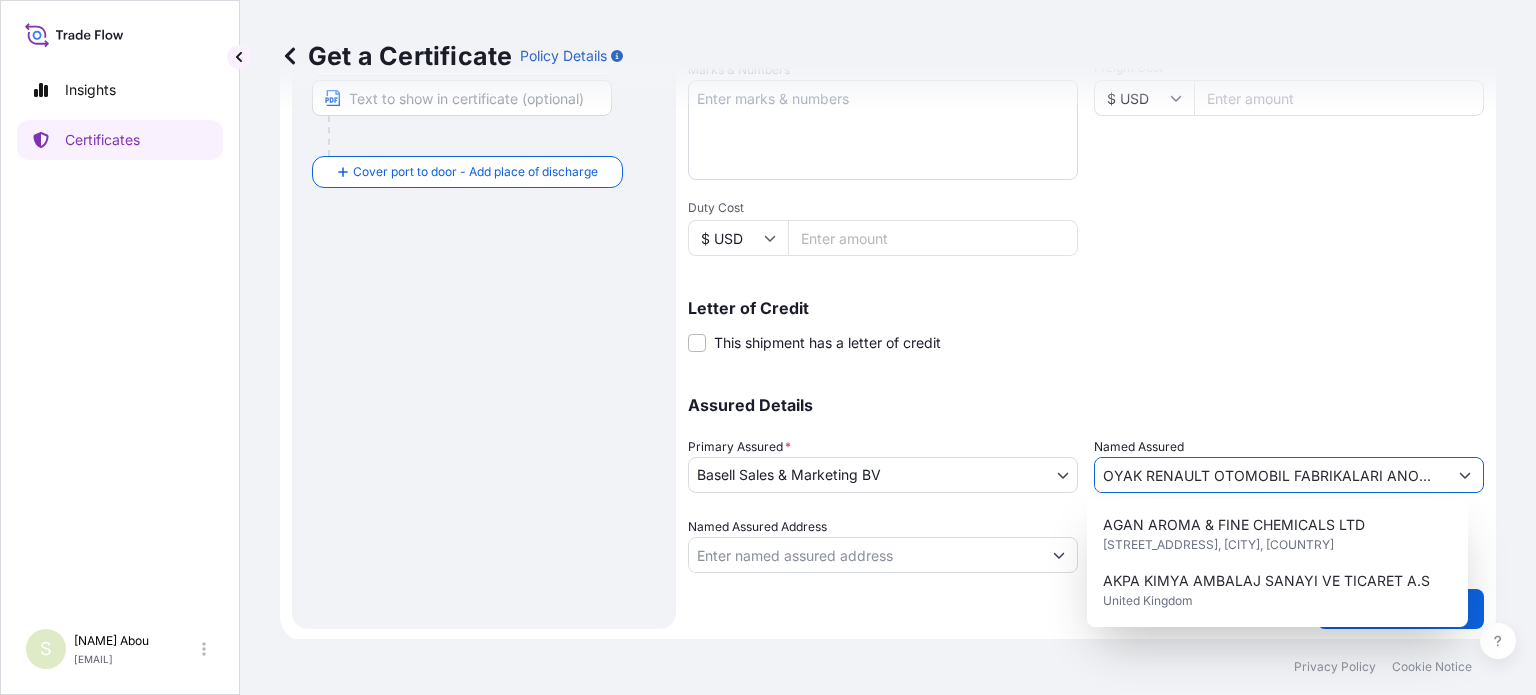 drag, startPoint x: 1093, startPoint y: 470, endPoint x: 1320, endPoint y: 471, distance: 227.0022 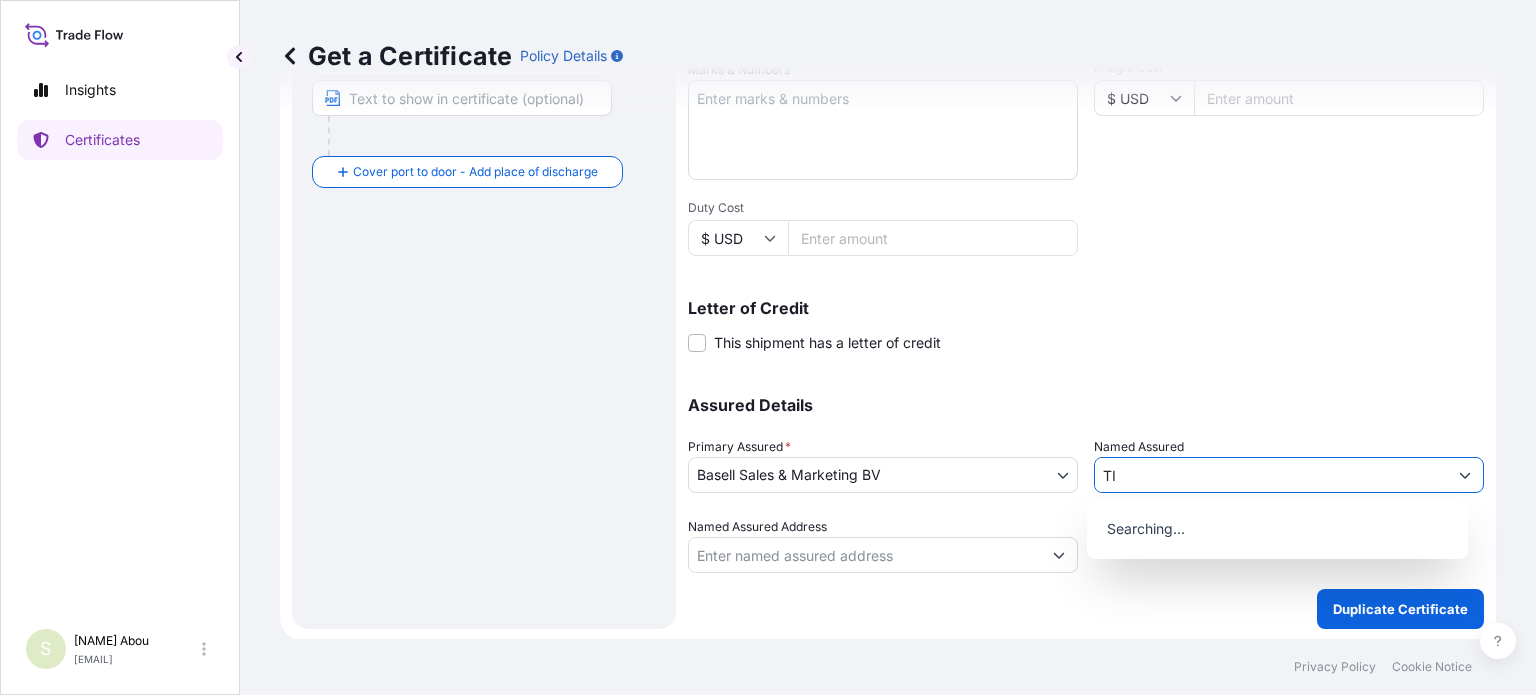 type on "I" 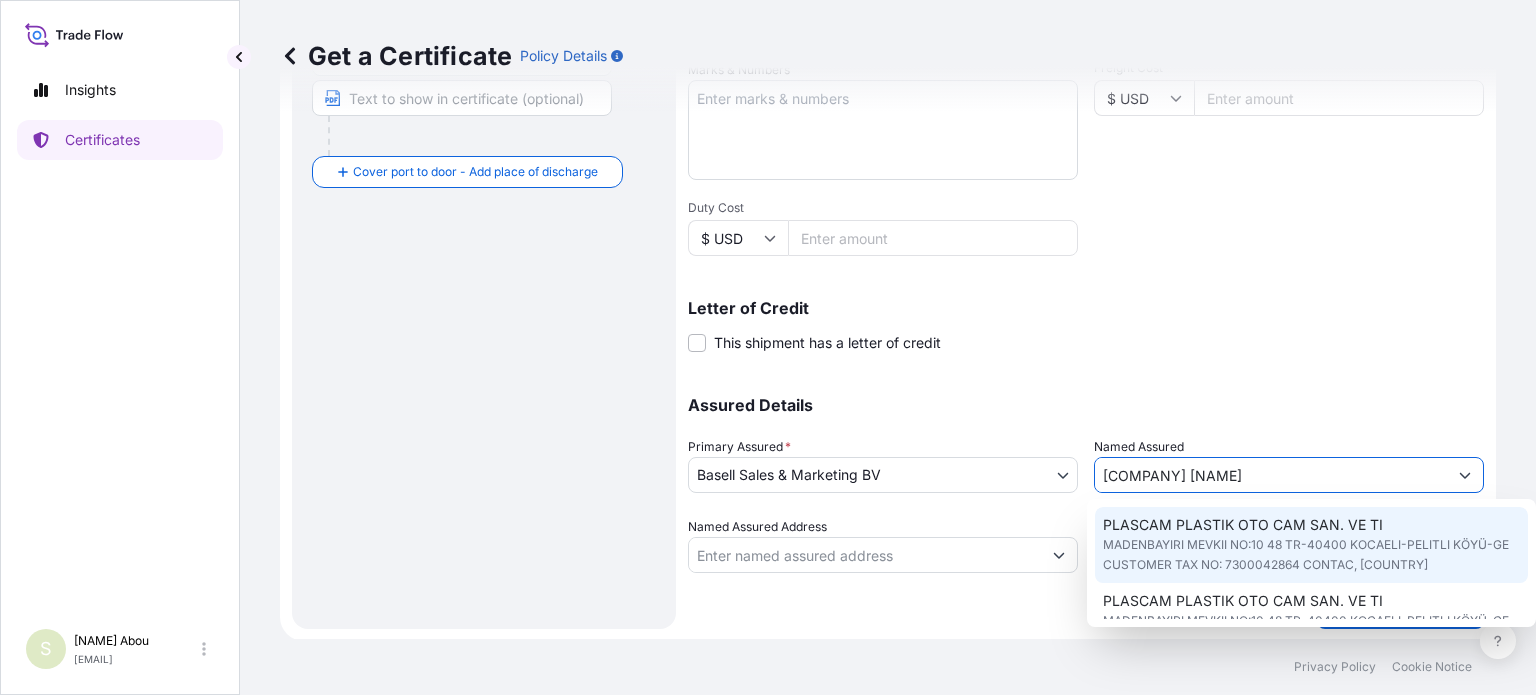 click on "PLASCAM PLASTIK OTO CAM SAN. VE TI" 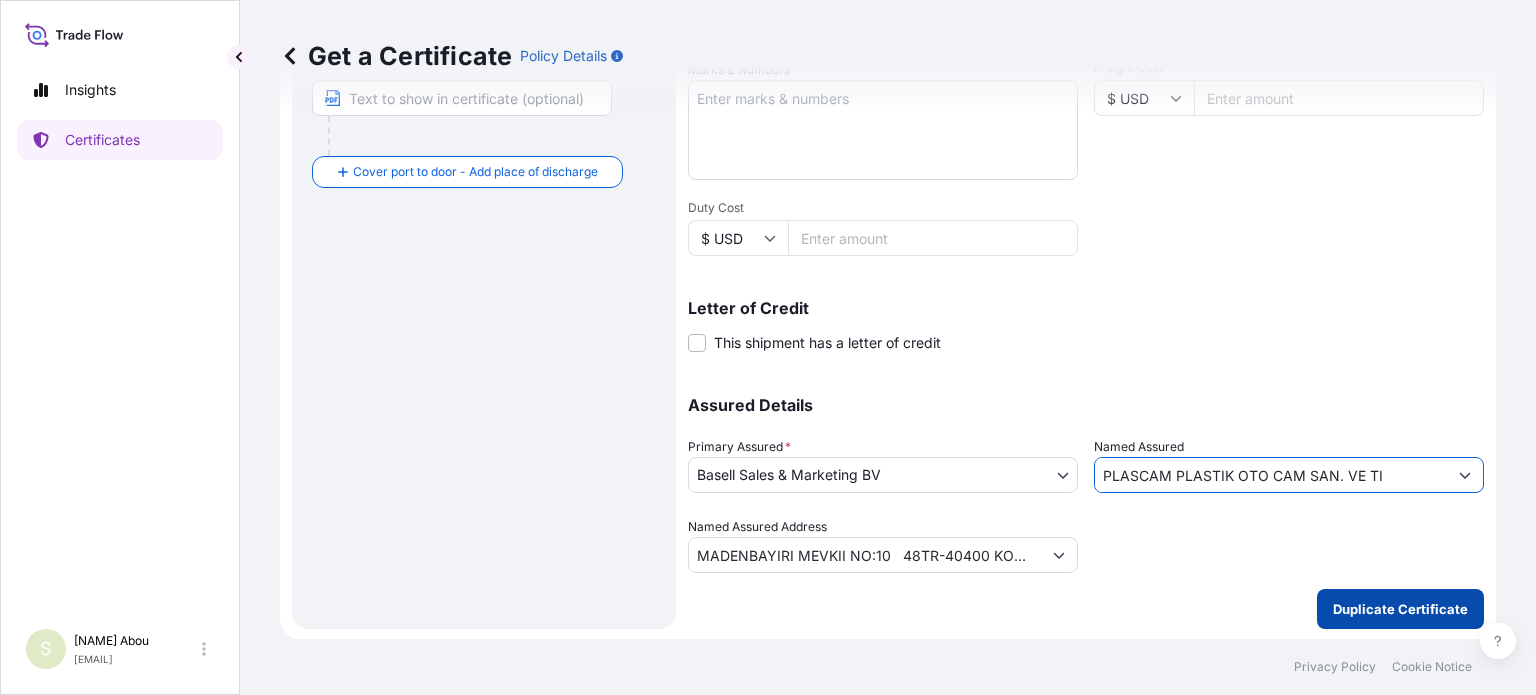 type on "PLASCAM PLASTIK OTO CAM SAN. VE TI" 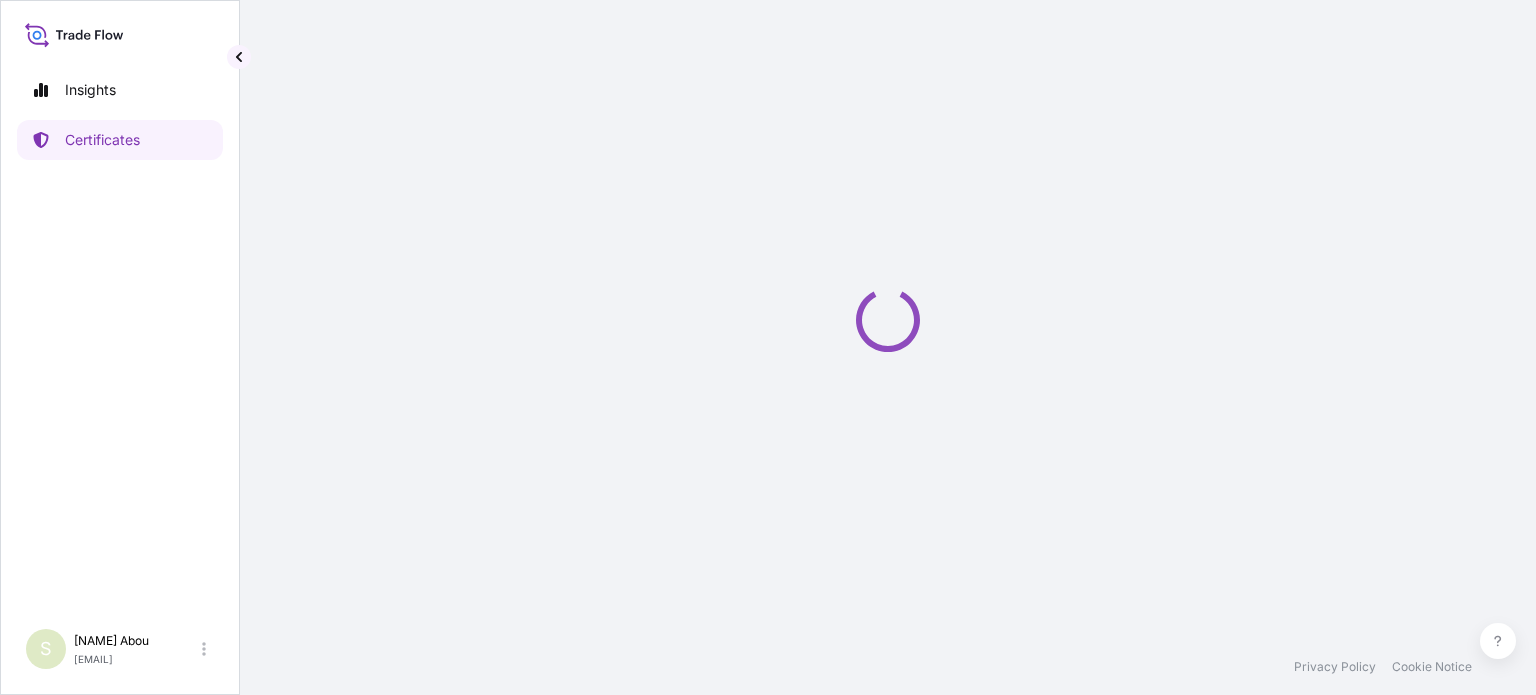 scroll, scrollTop: 0, scrollLeft: 0, axis: both 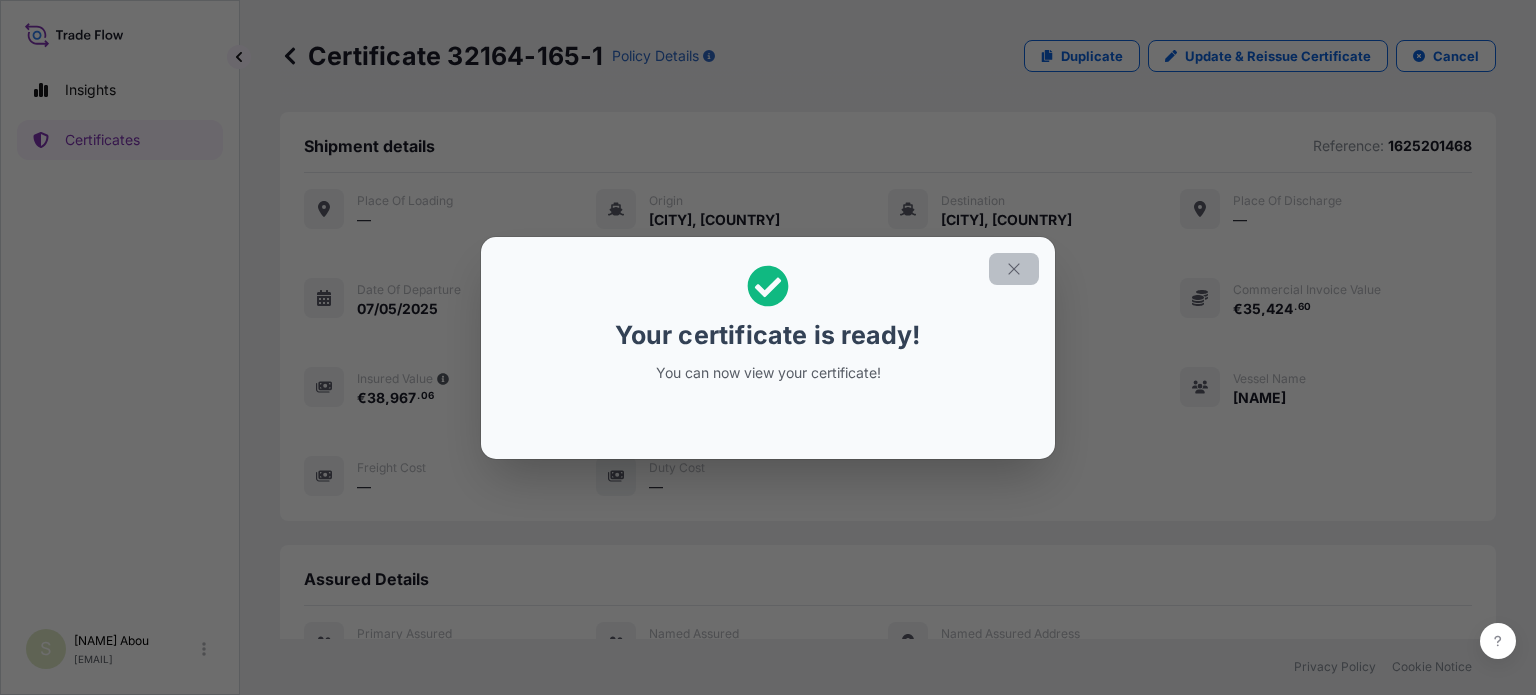 click 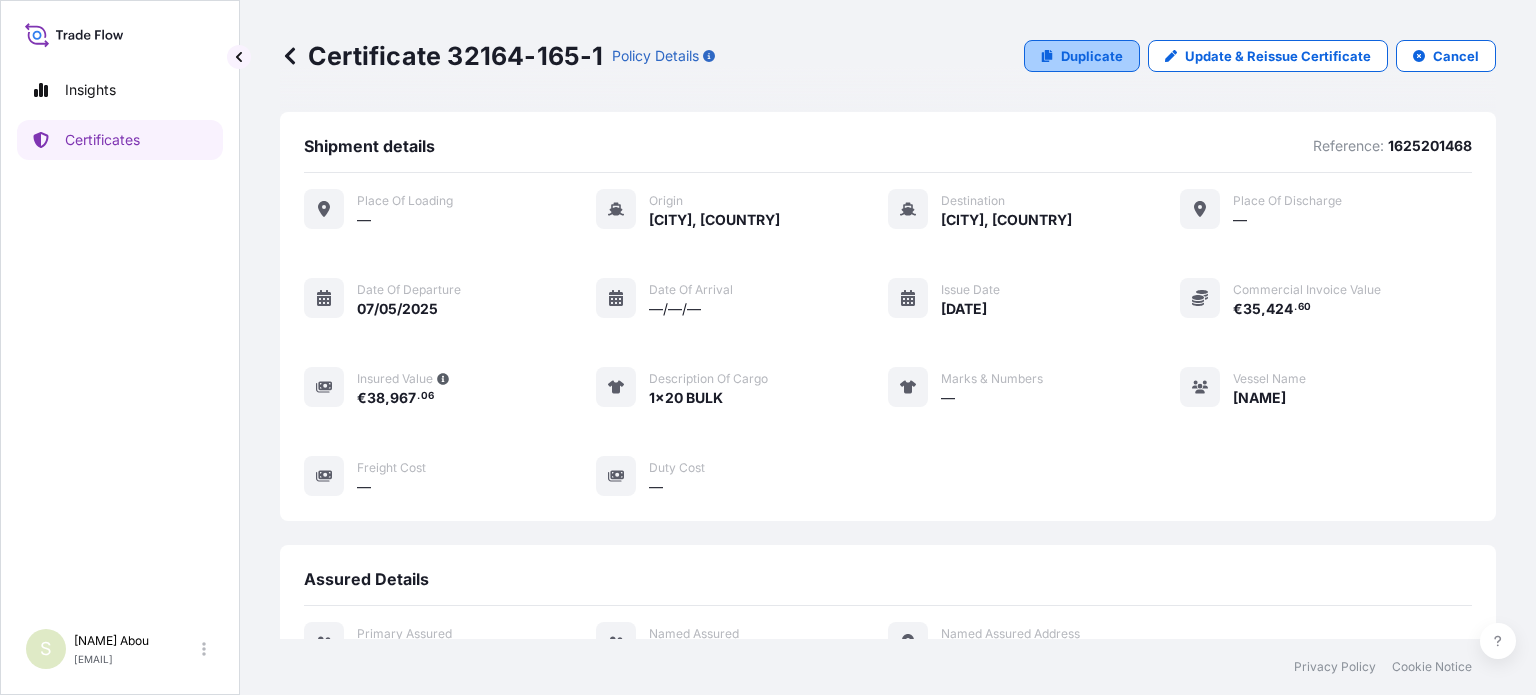 click on "Duplicate" at bounding box center (1092, 56) 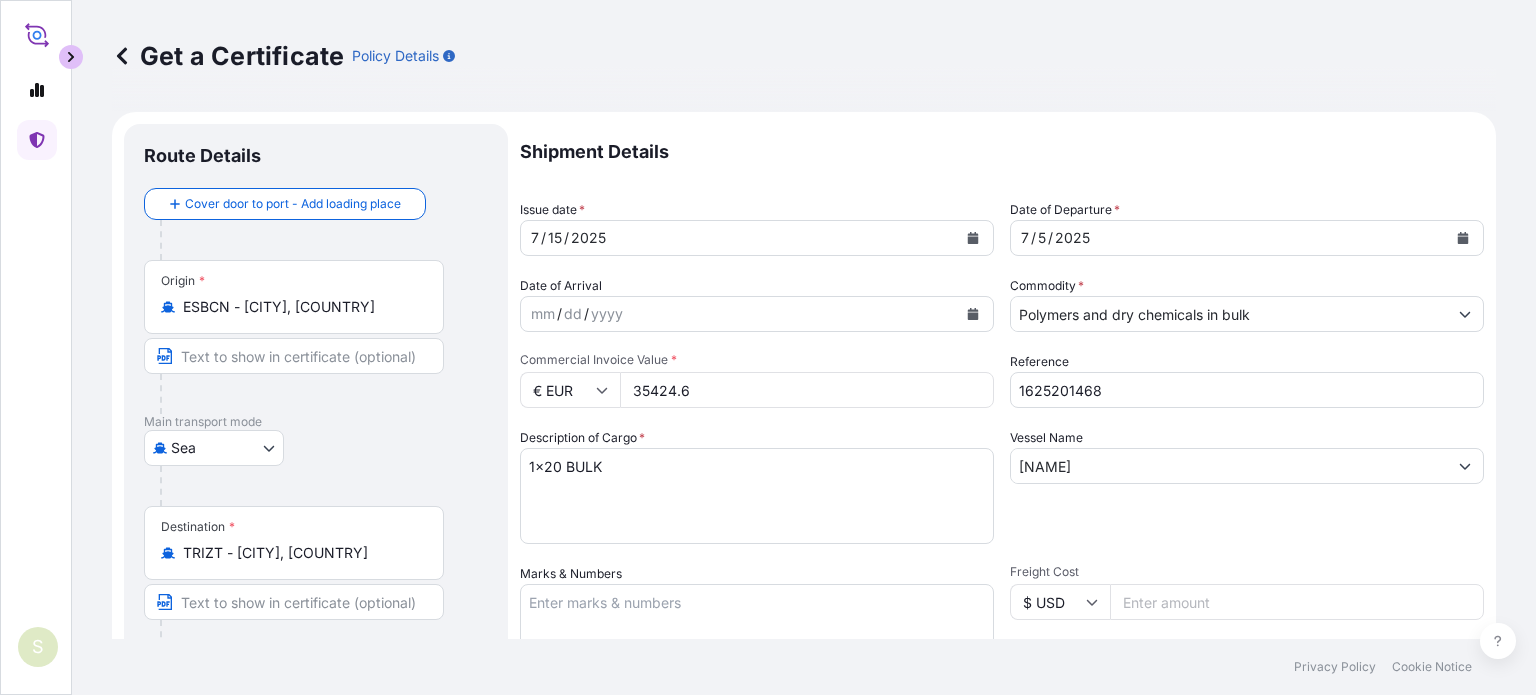 type on "MADENBAYIRI MEVKII NO:10   48TR-40400 KOCAELI-PELITLI KÖYÜ-GECUSTOMER TAX NO: [TAX_ID]CONTAC" 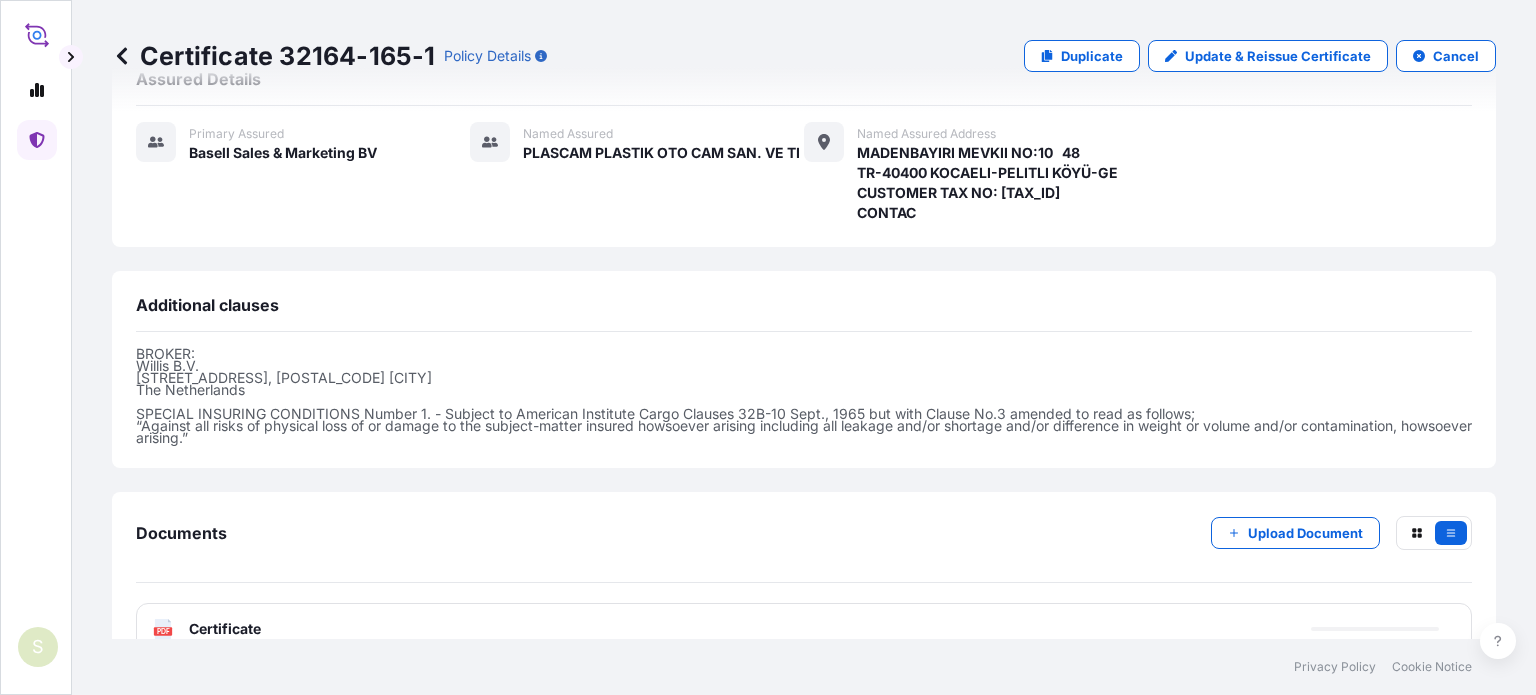scroll, scrollTop: 533, scrollLeft: 0, axis: vertical 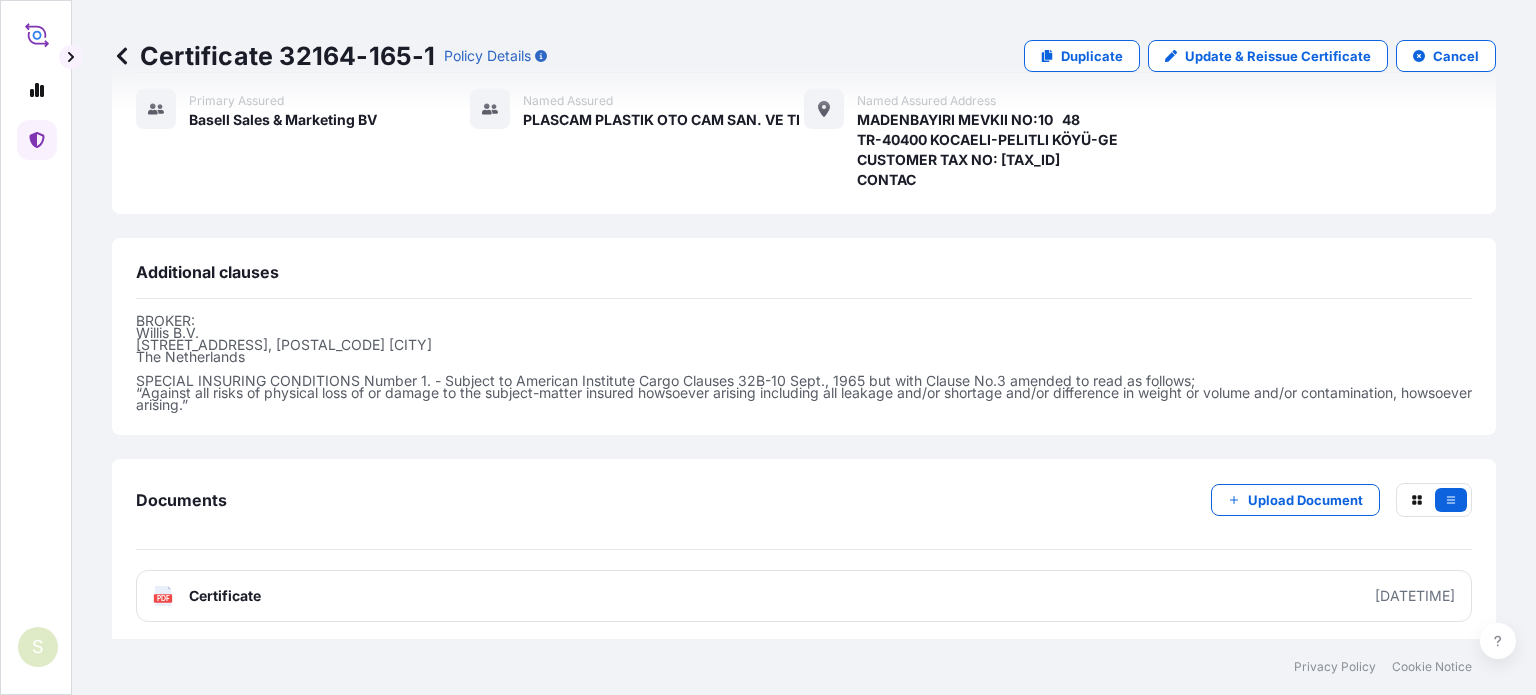 click on "PDF Certificate [DATE]" at bounding box center [804, 596] 